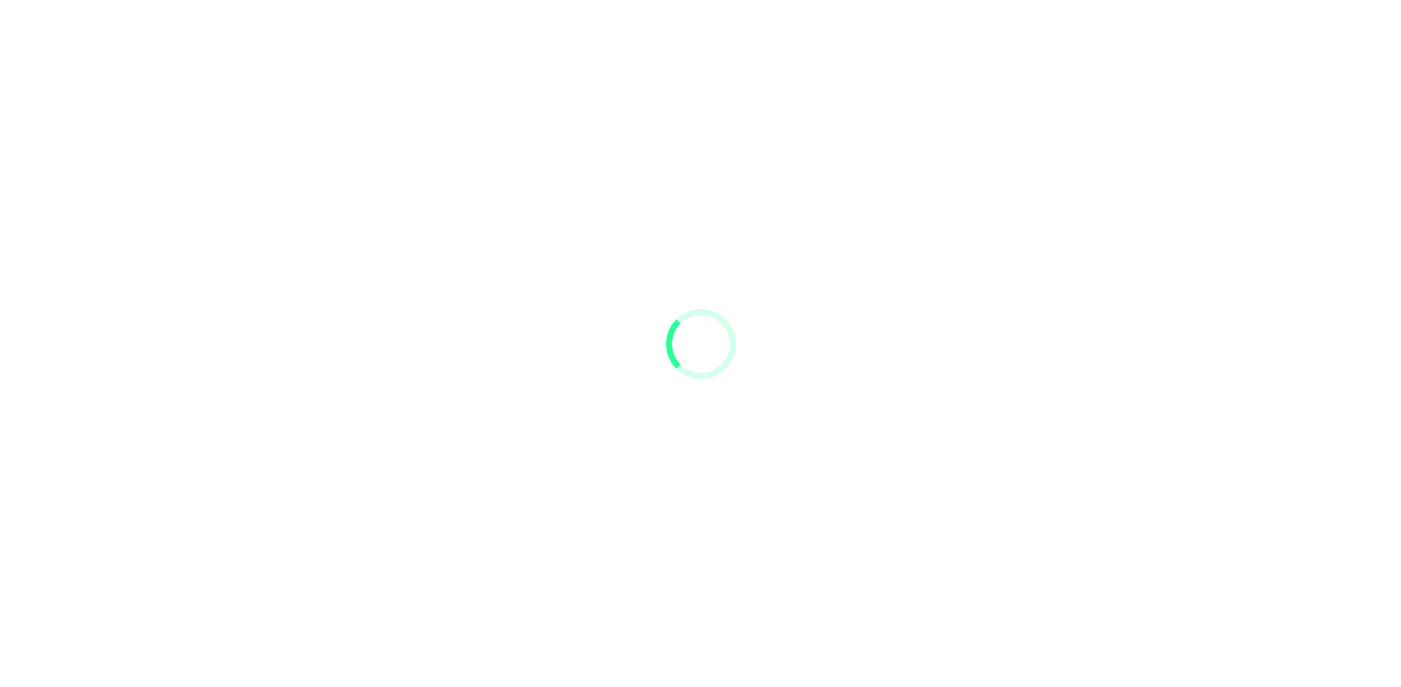 scroll, scrollTop: 0, scrollLeft: 0, axis: both 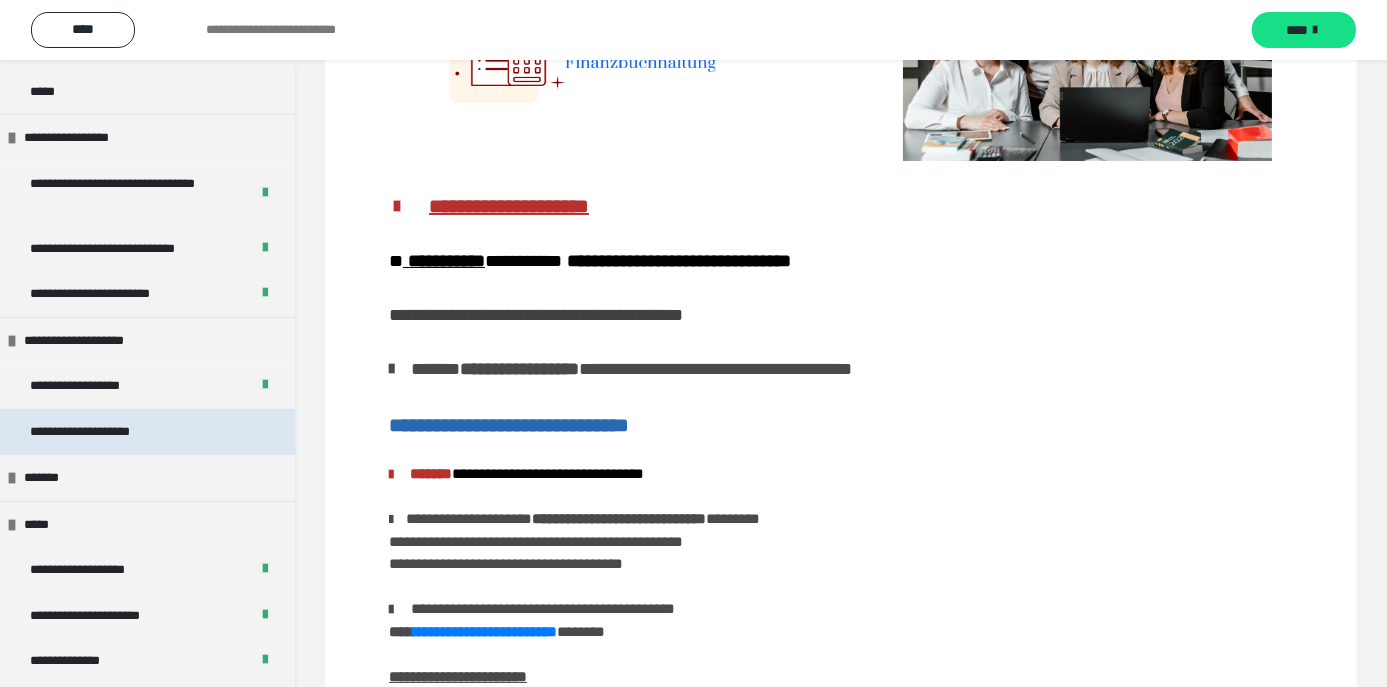 click on "**********" at bounding box center (102, 431) 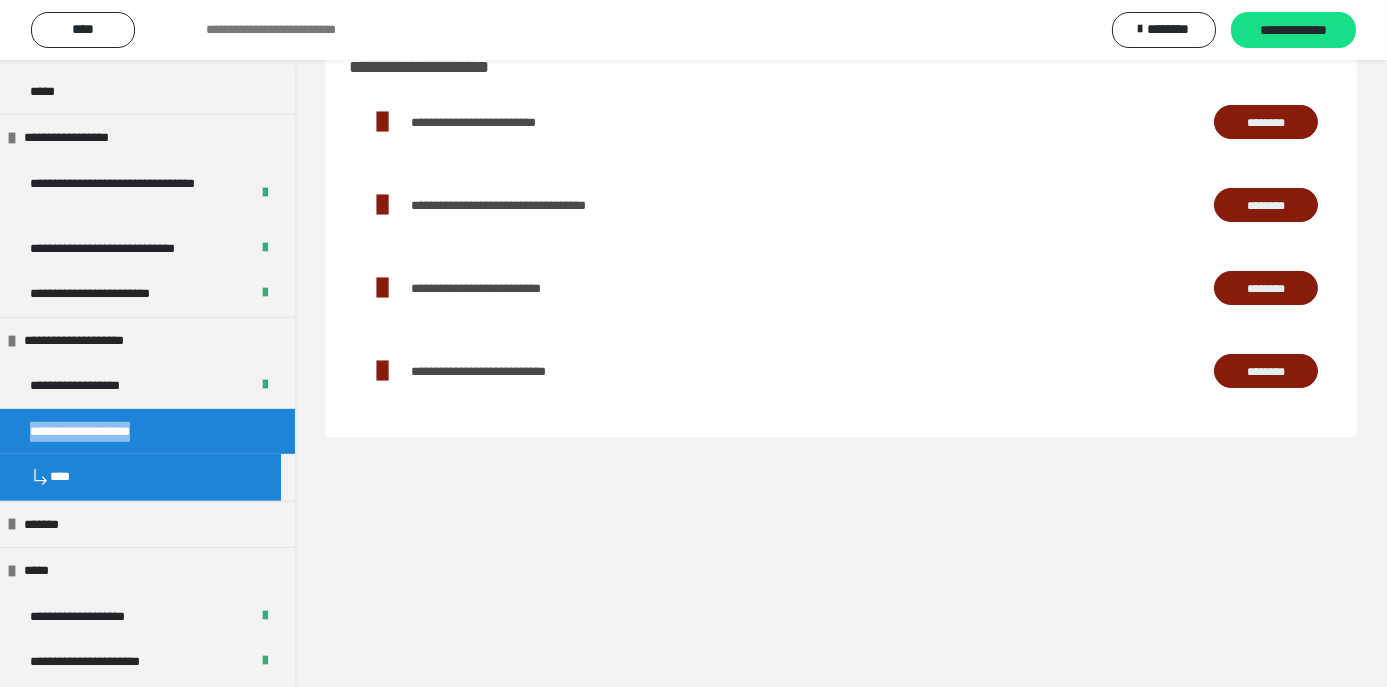 scroll, scrollTop: 60, scrollLeft: 0, axis: vertical 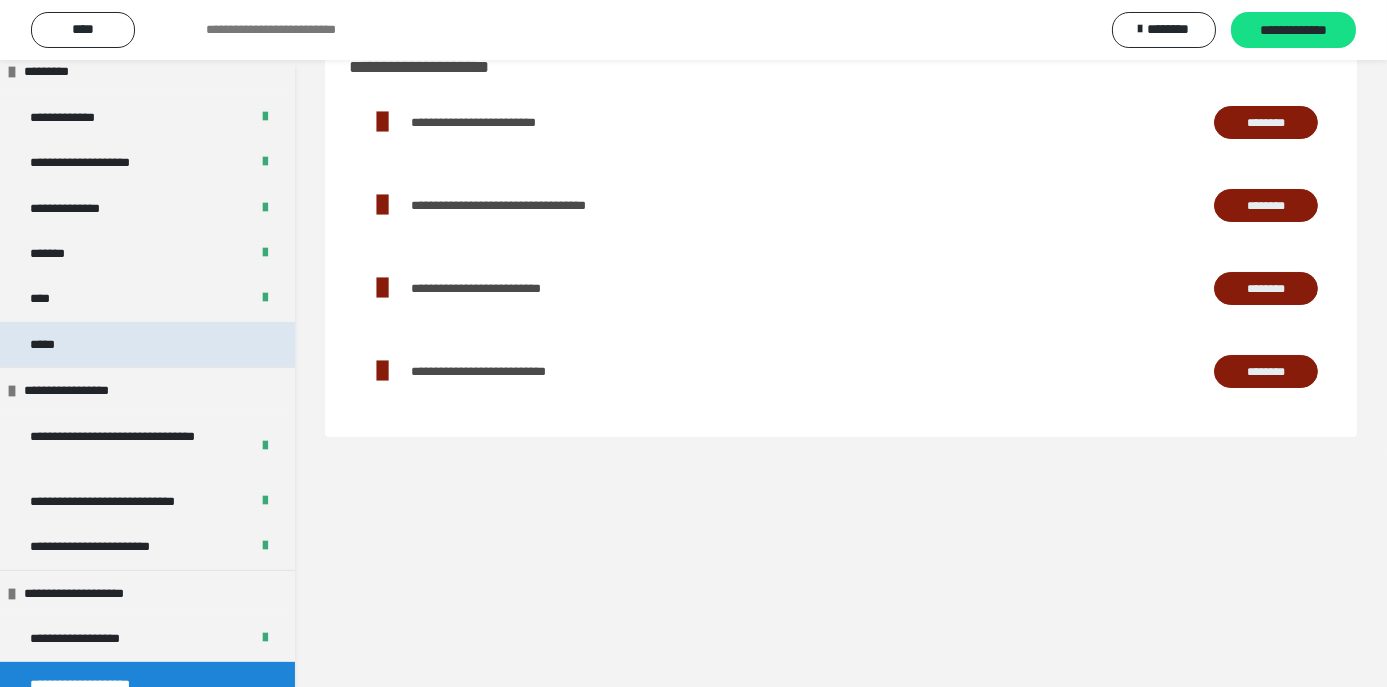 click on "*****" at bounding box center (47, 344) 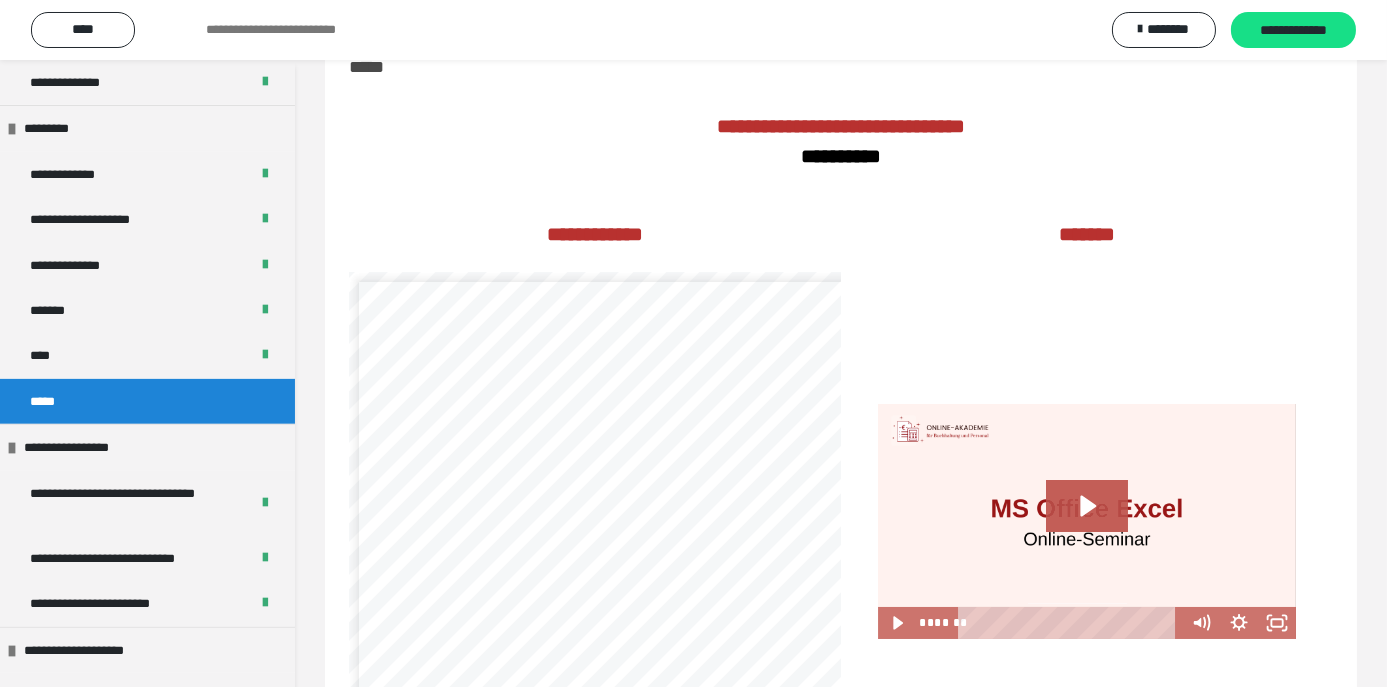 scroll, scrollTop: 1615, scrollLeft: 0, axis: vertical 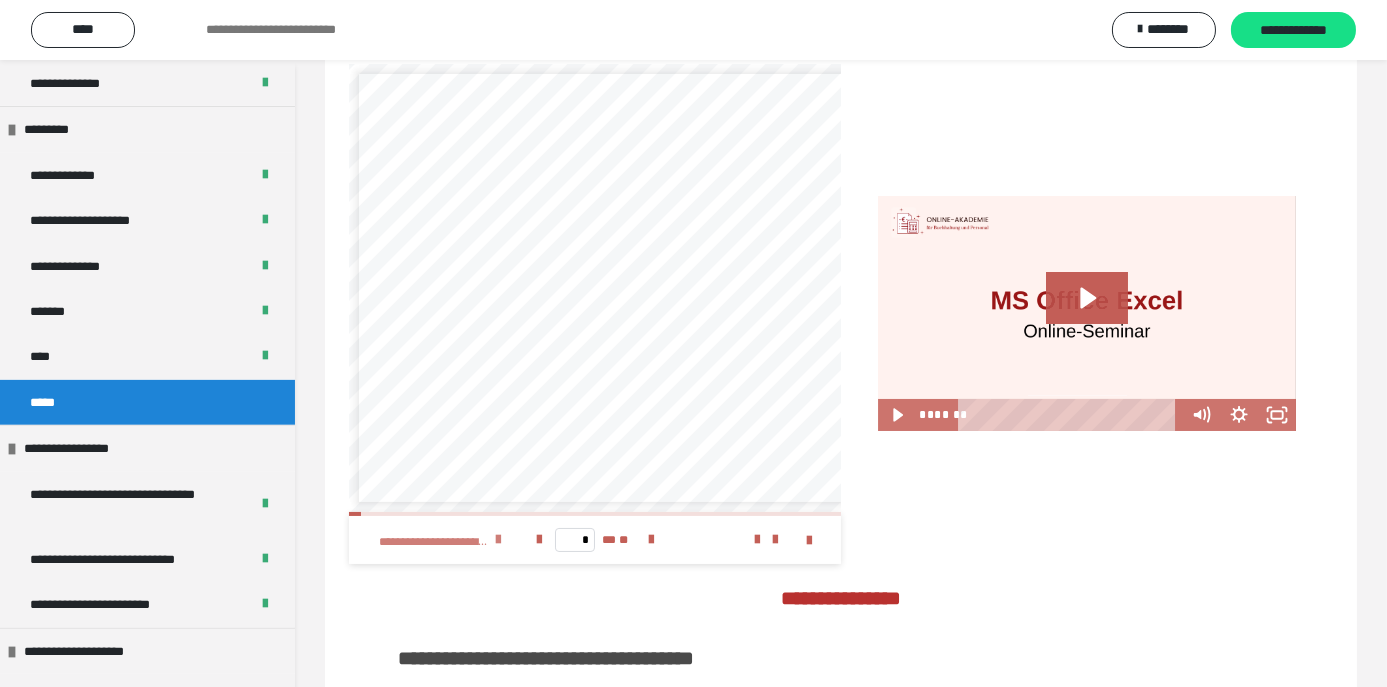 click at bounding box center (498, 540) 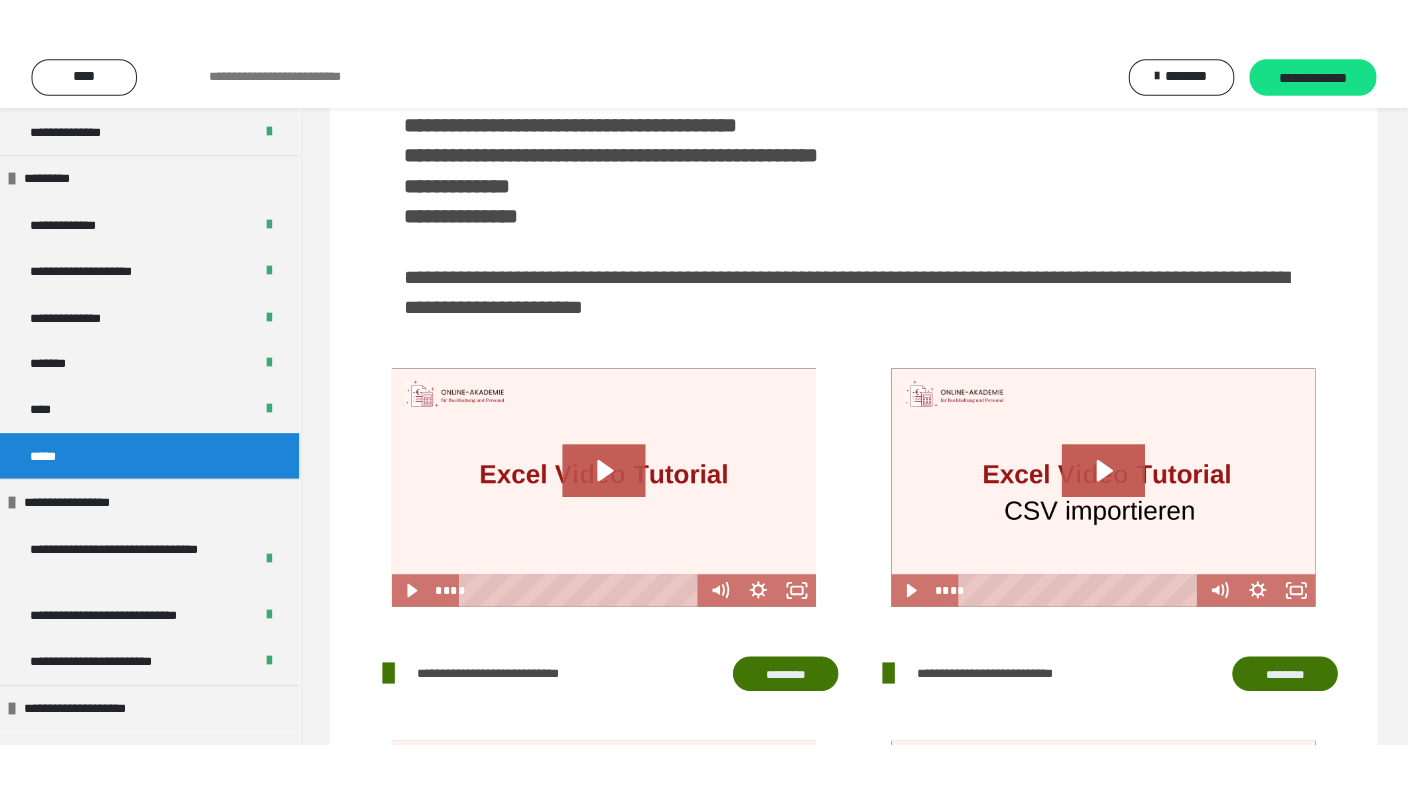 scroll, scrollTop: 1092, scrollLeft: 0, axis: vertical 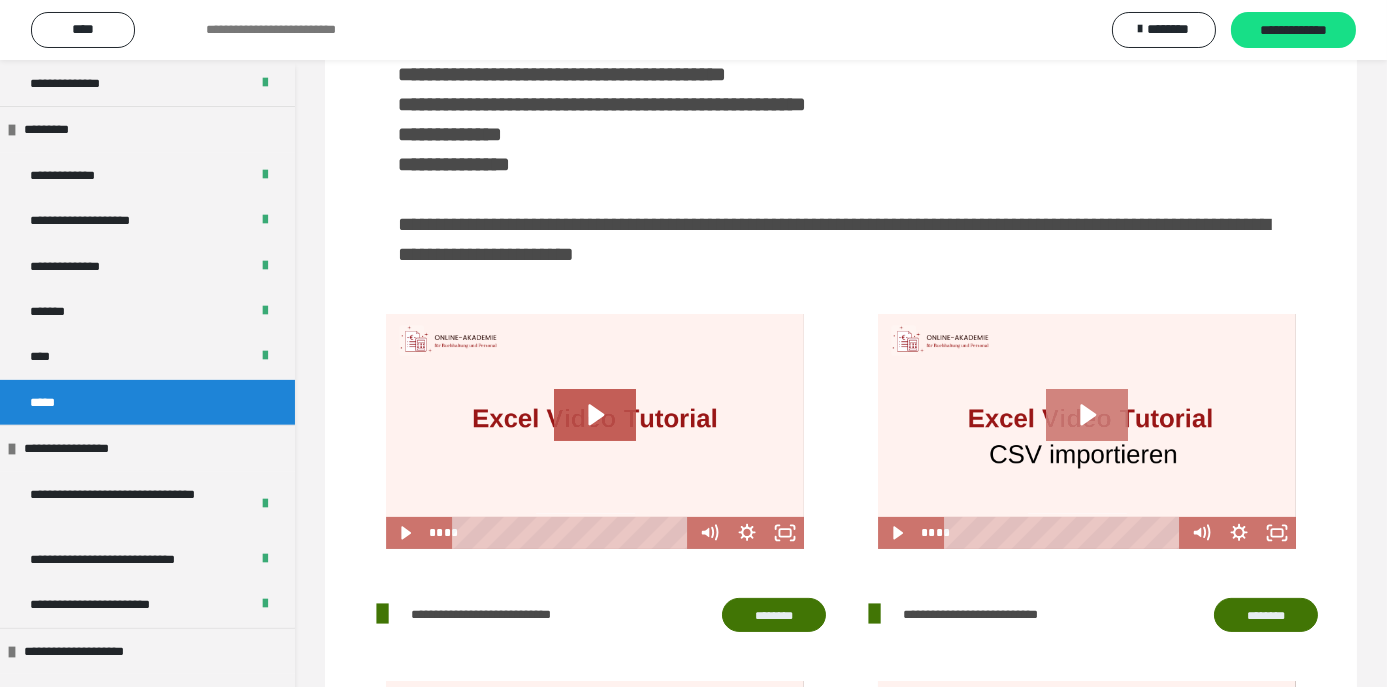 click 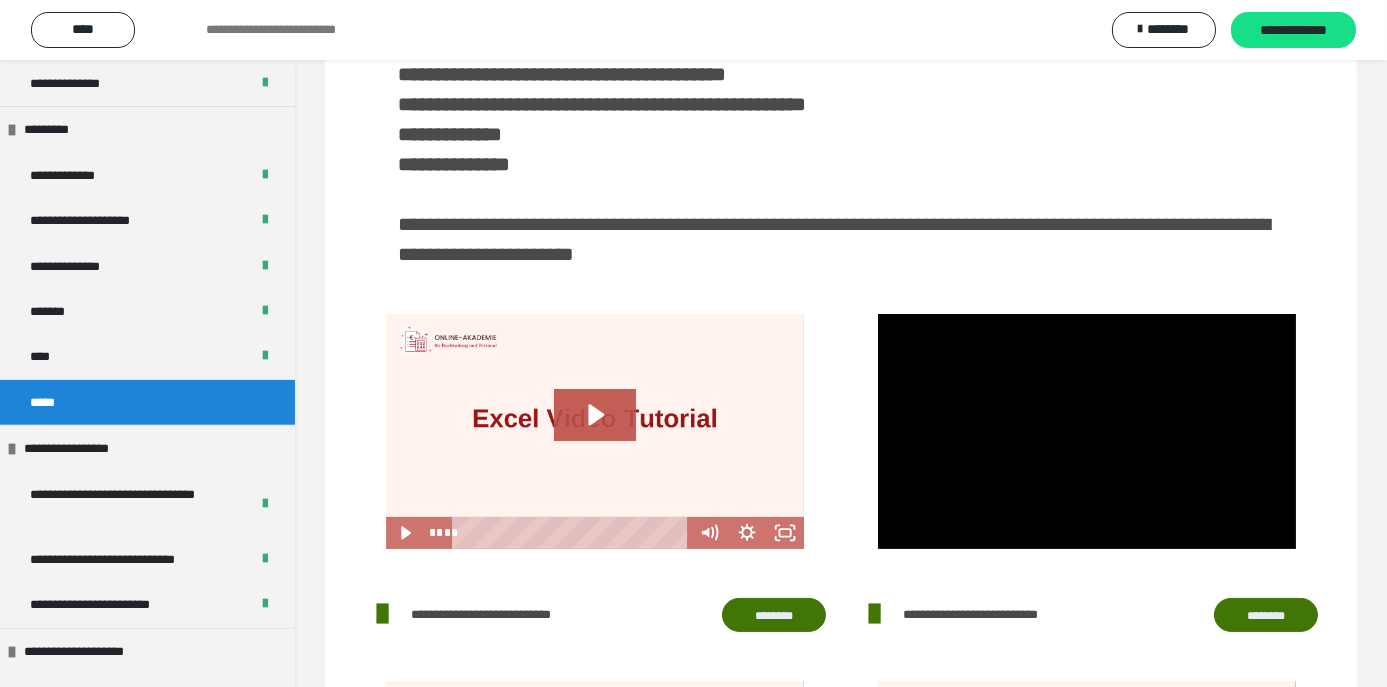 type 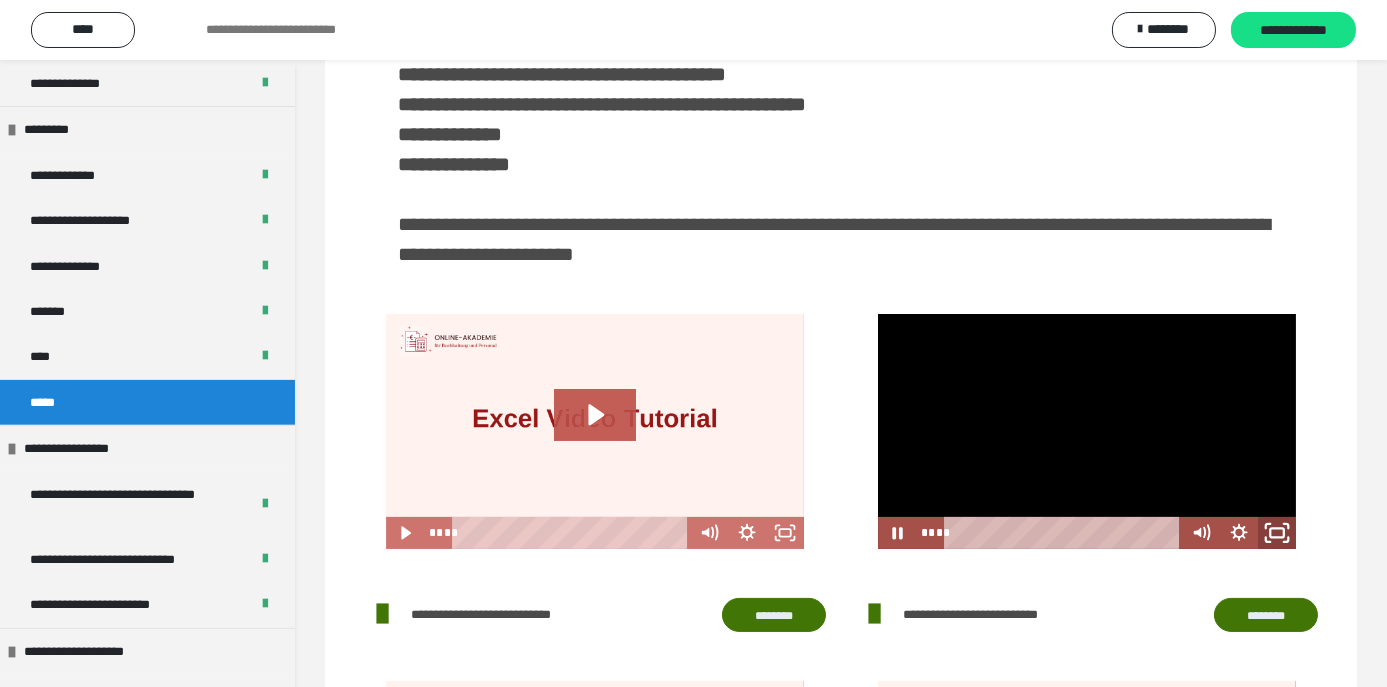 click 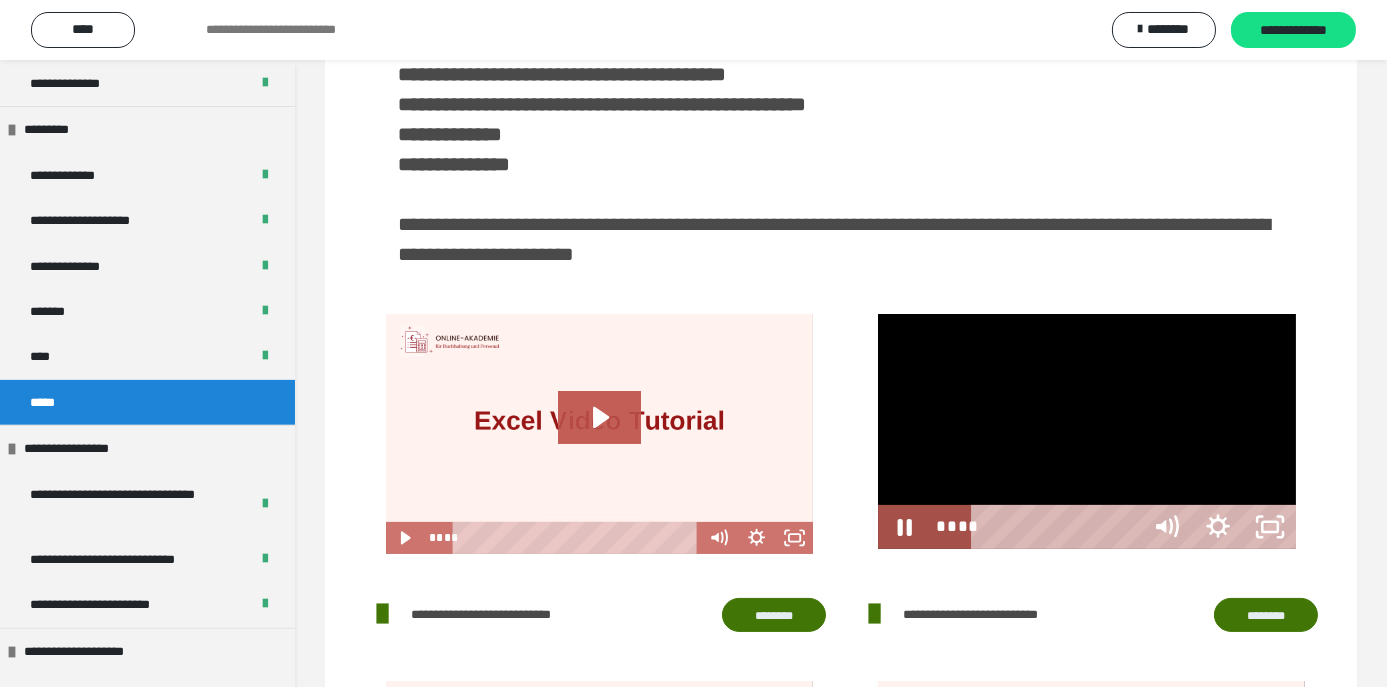 scroll, scrollTop: 6, scrollLeft: 0, axis: vertical 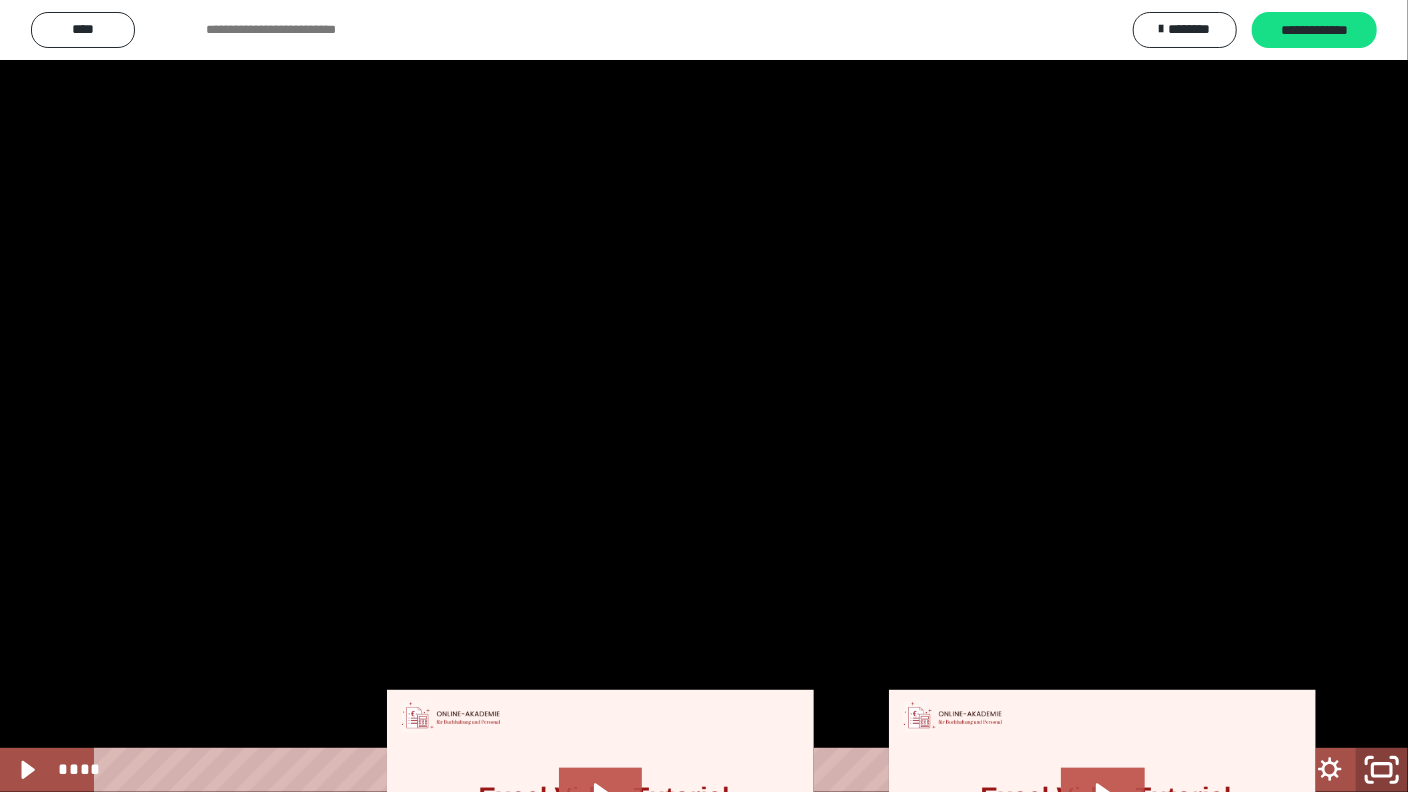 click 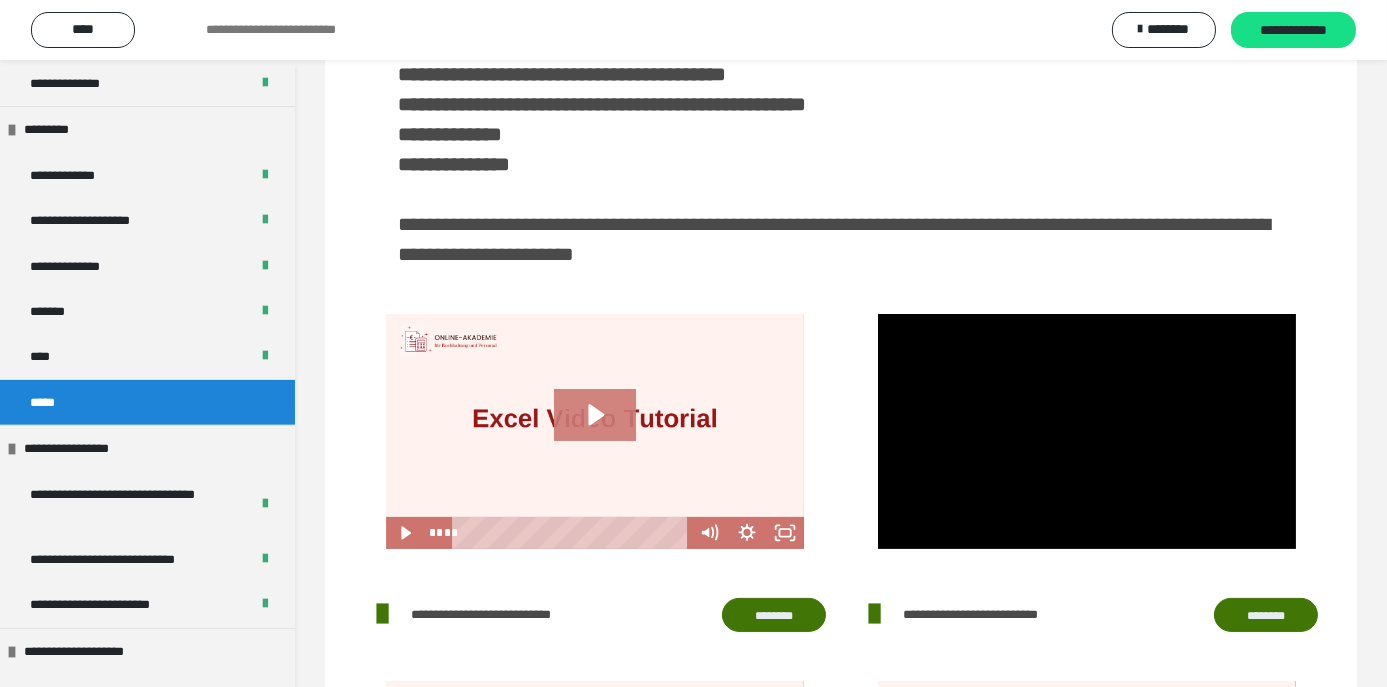 click 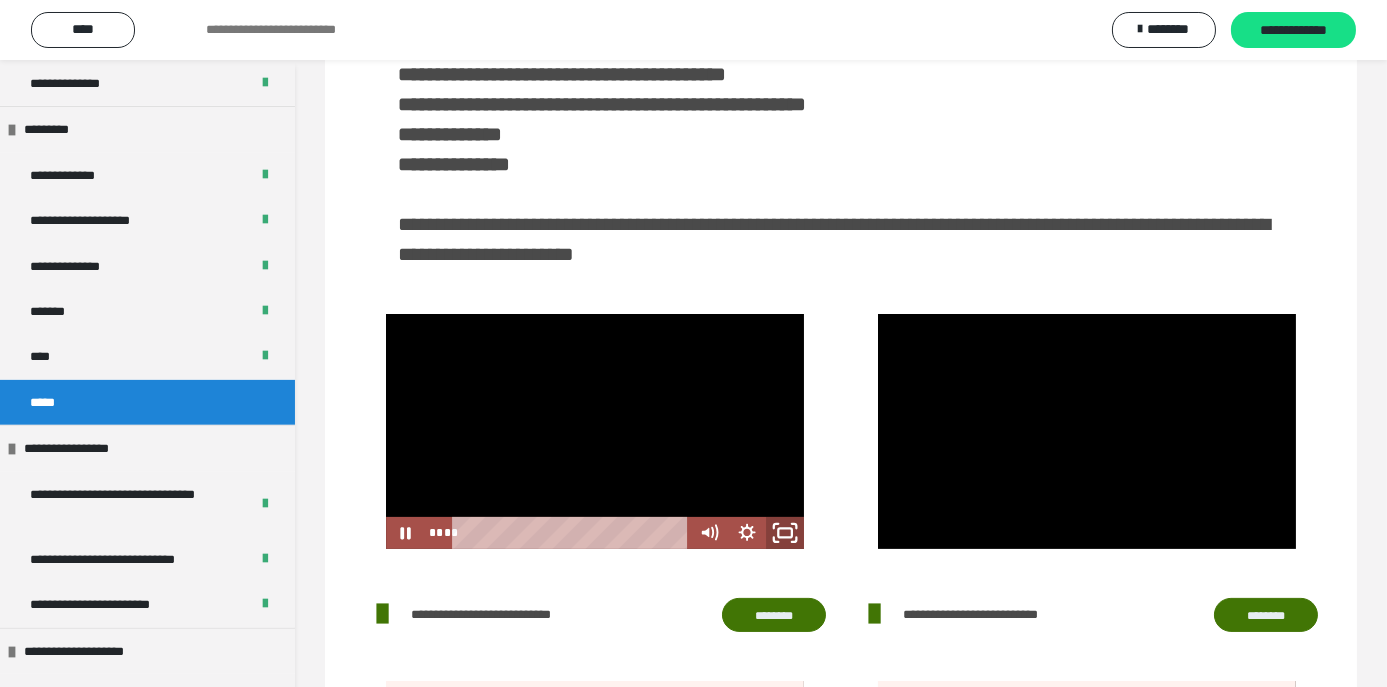 click 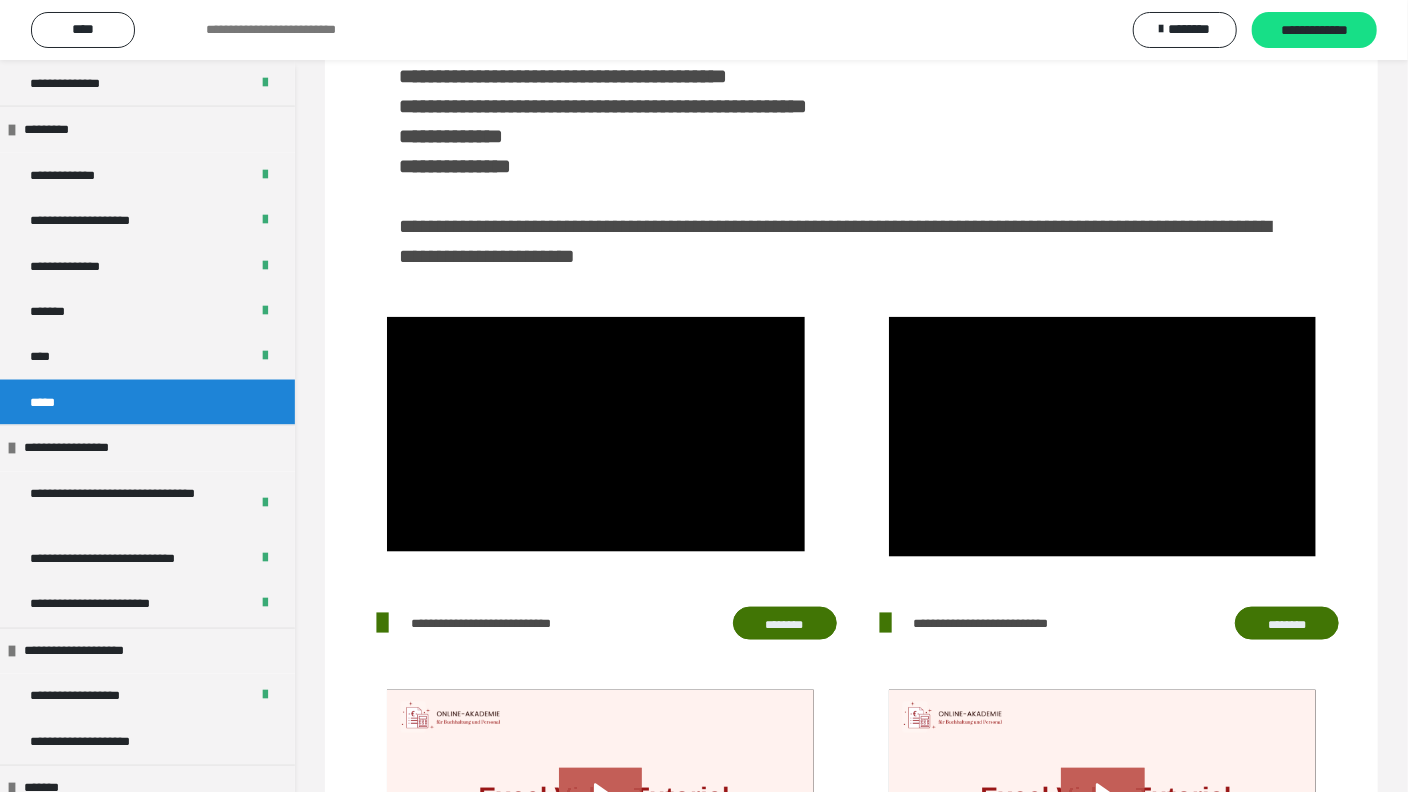 type 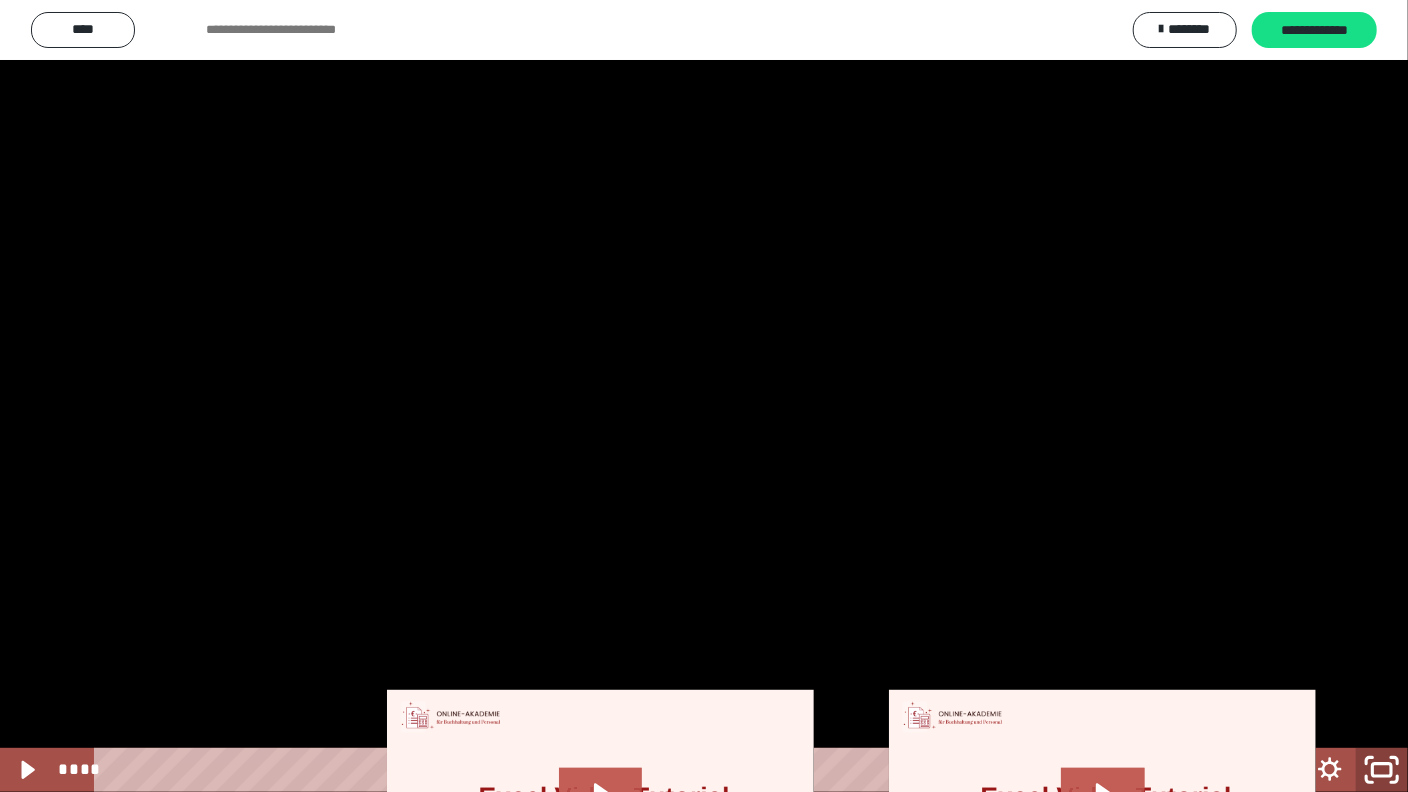 click 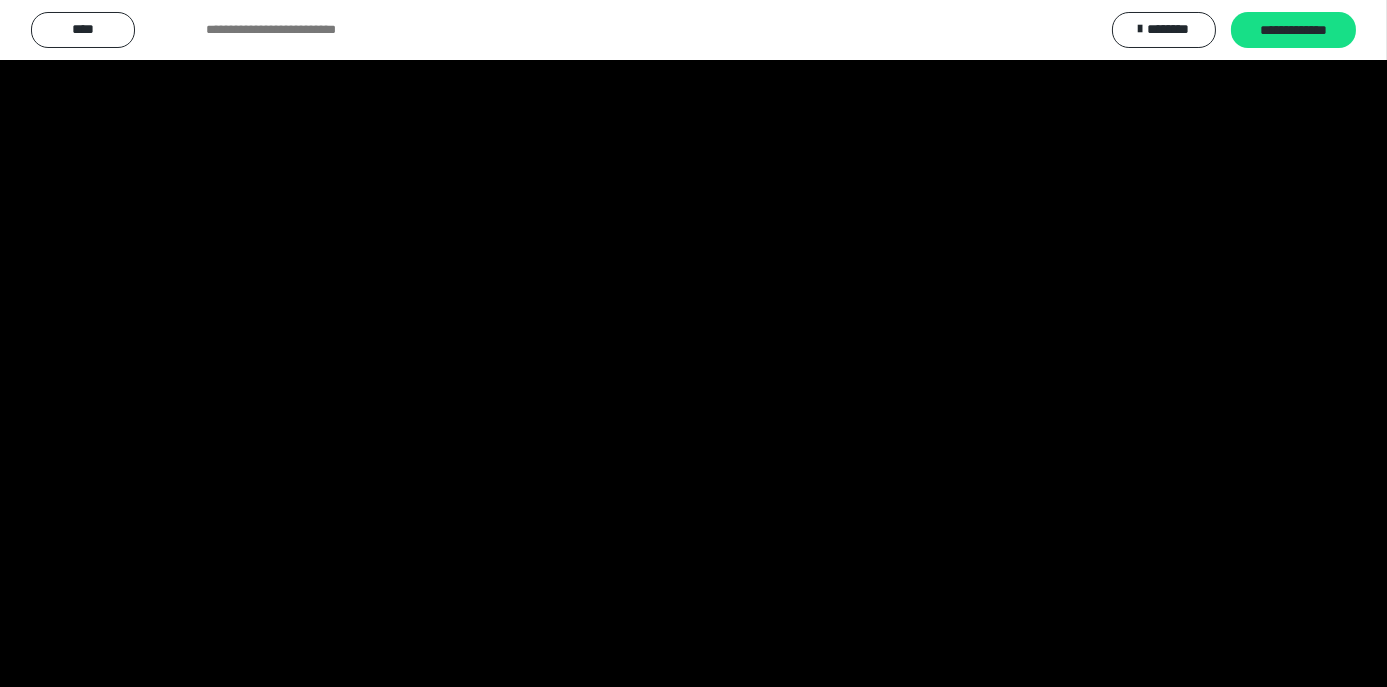 scroll, scrollTop: 8, scrollLeft: 0, axis: vertical 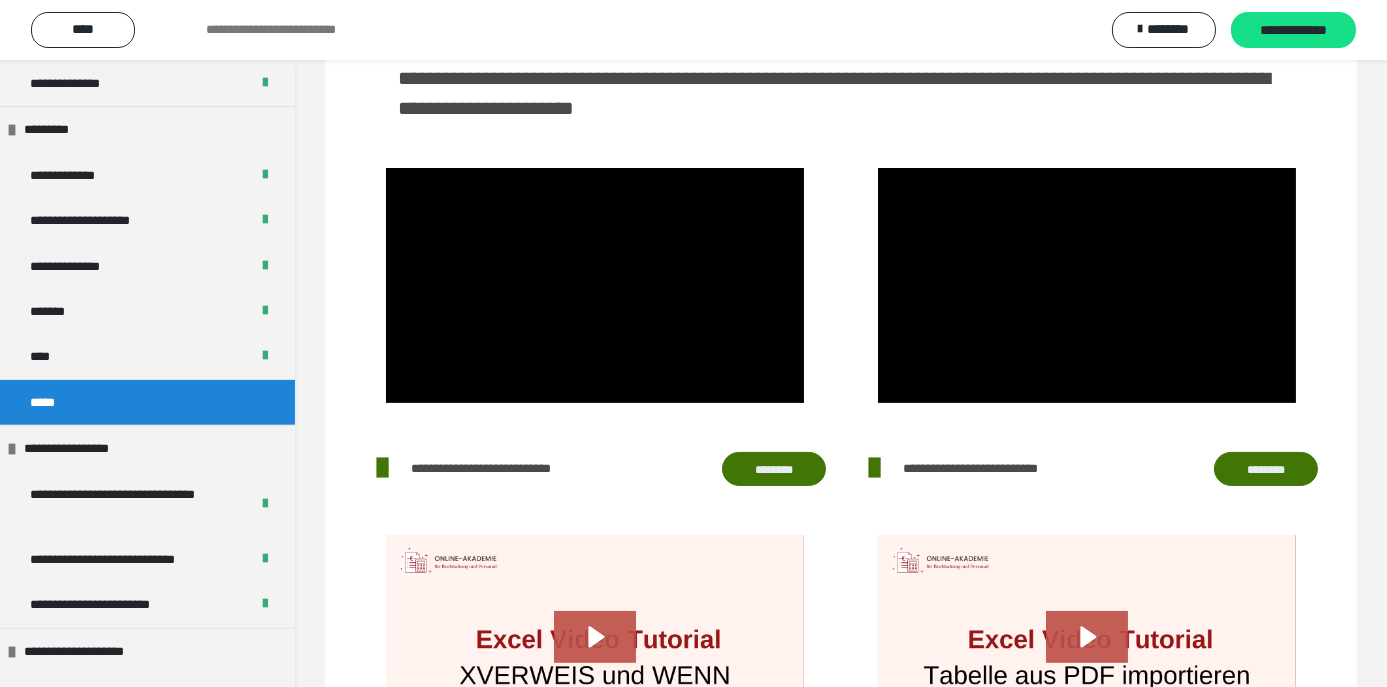 click on "********" at bounding box center [774, 468] 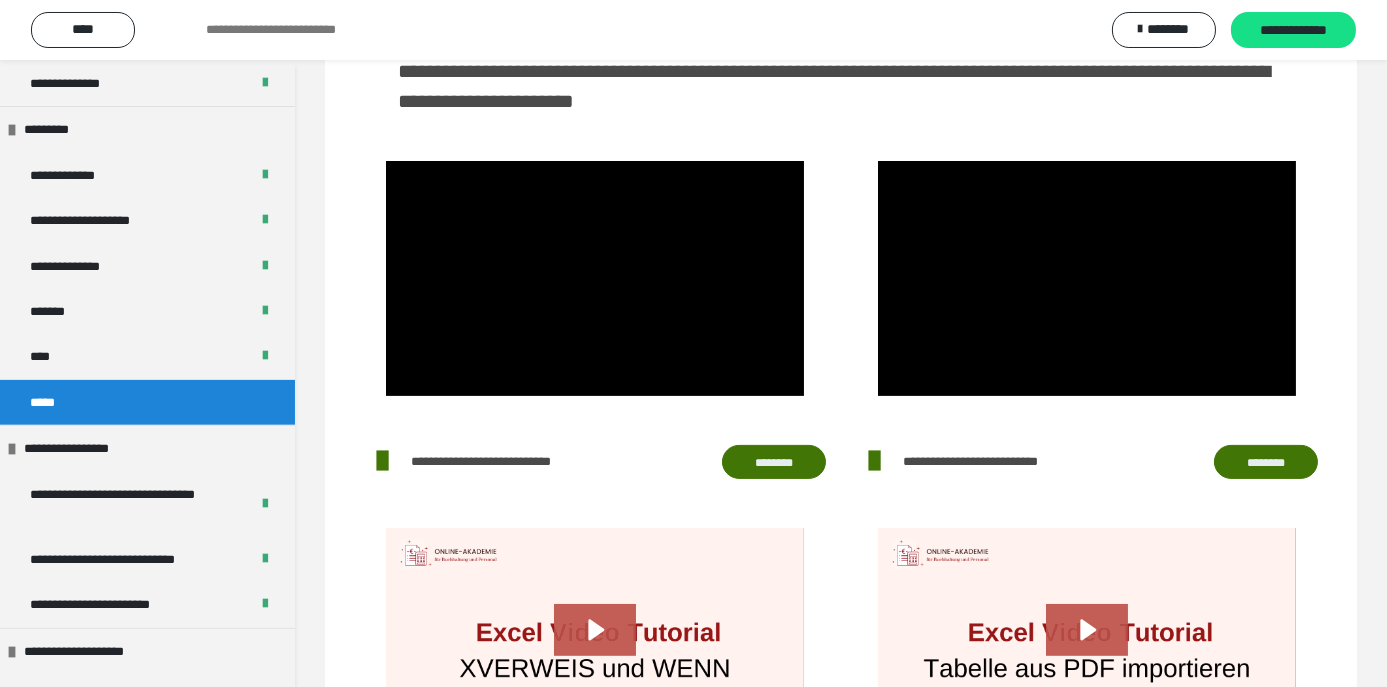 scroll, scrollTop: 1244, scrollLeft: 0, axis: vertical 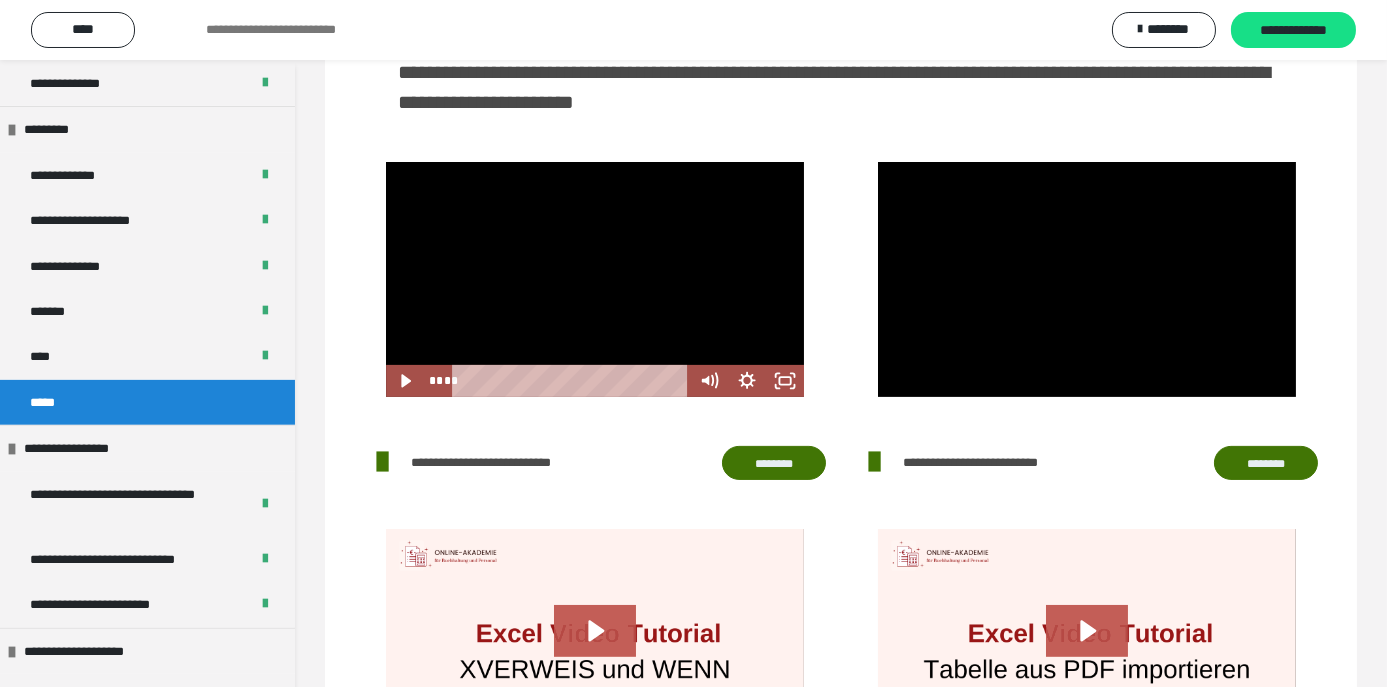click at bounding box center (595, 279) 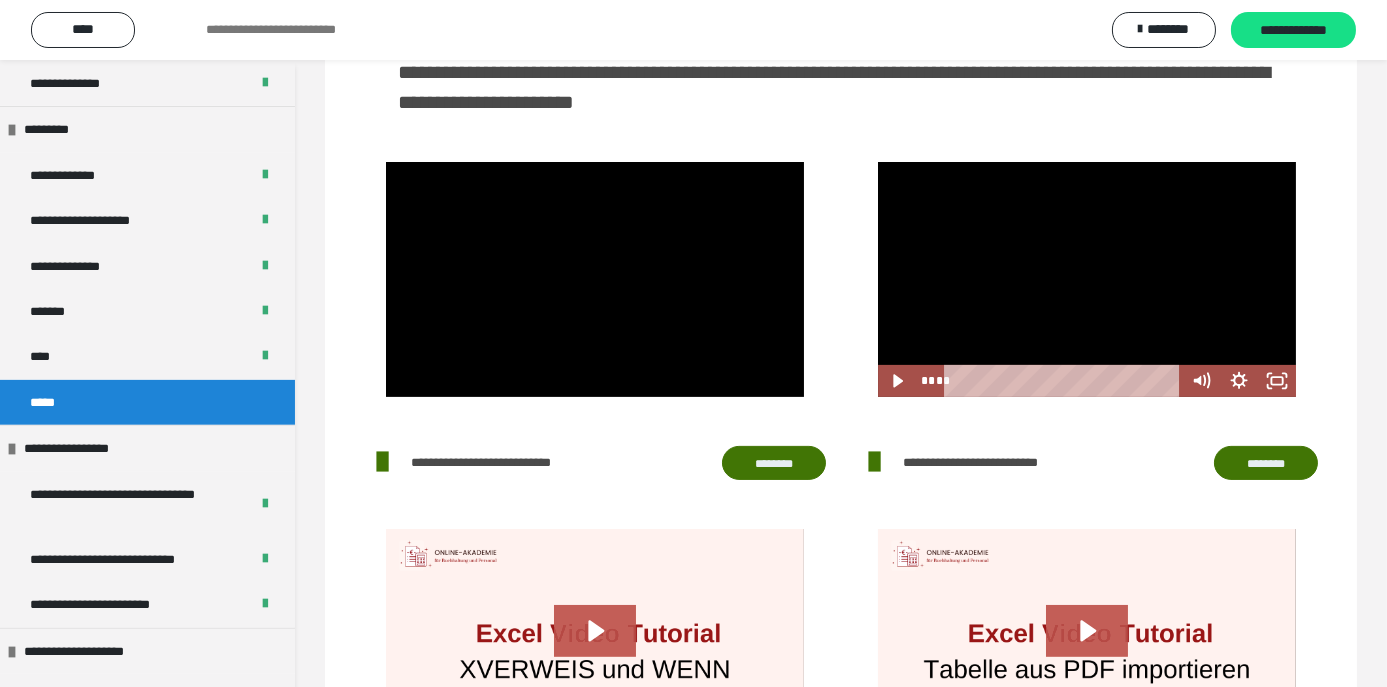 click at bounding box center (1087, 279) 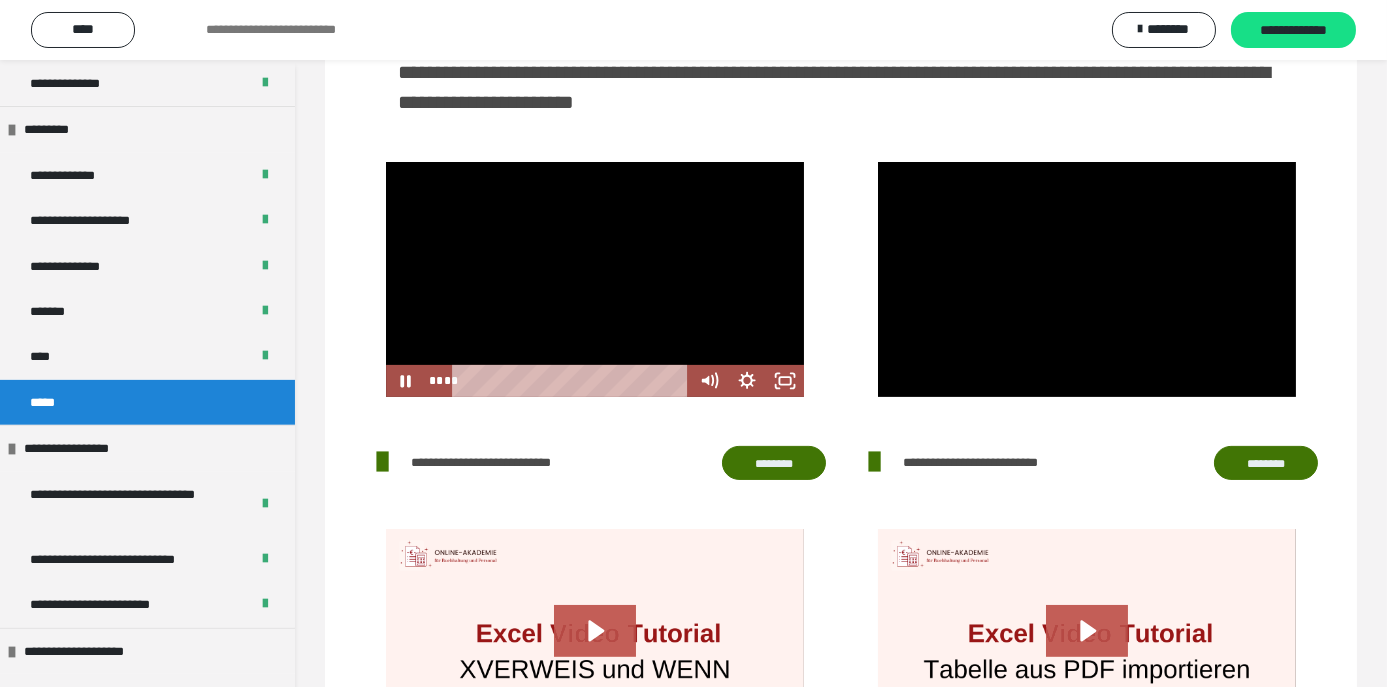 click at bounding box center (595, 279) 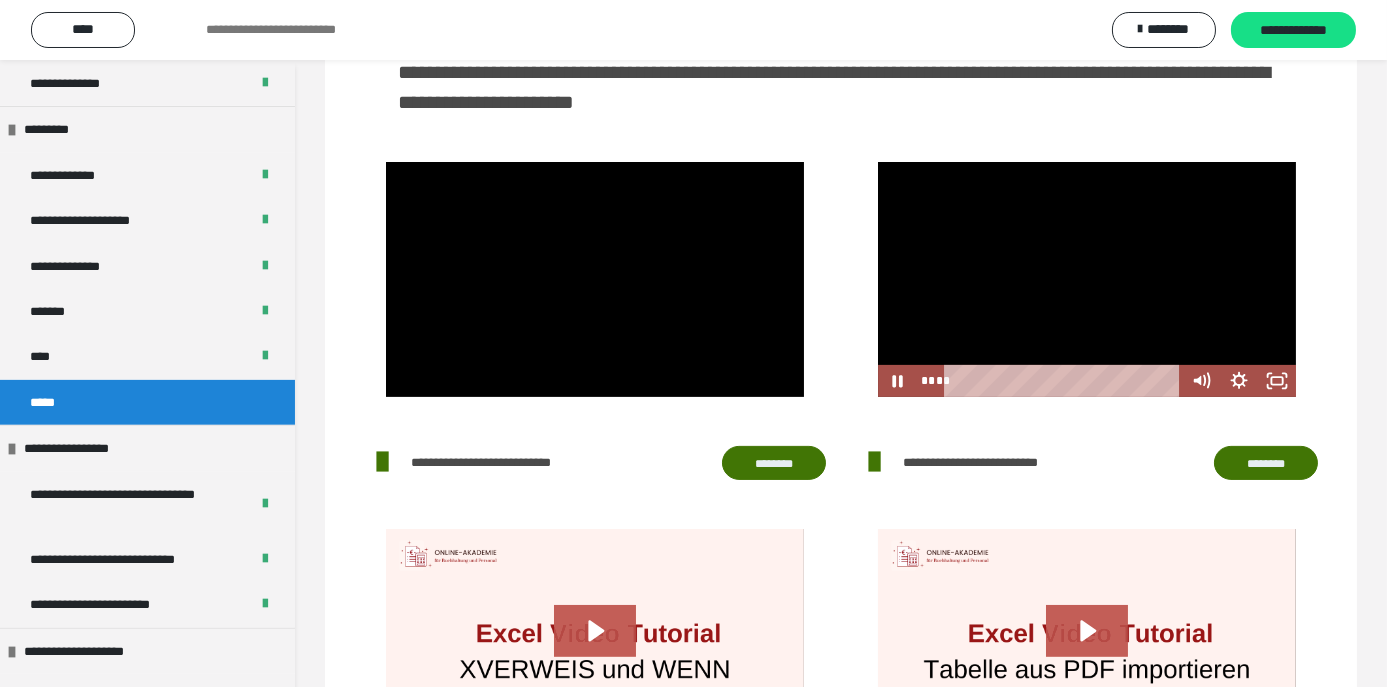 click at bounding box center [1087, 279] 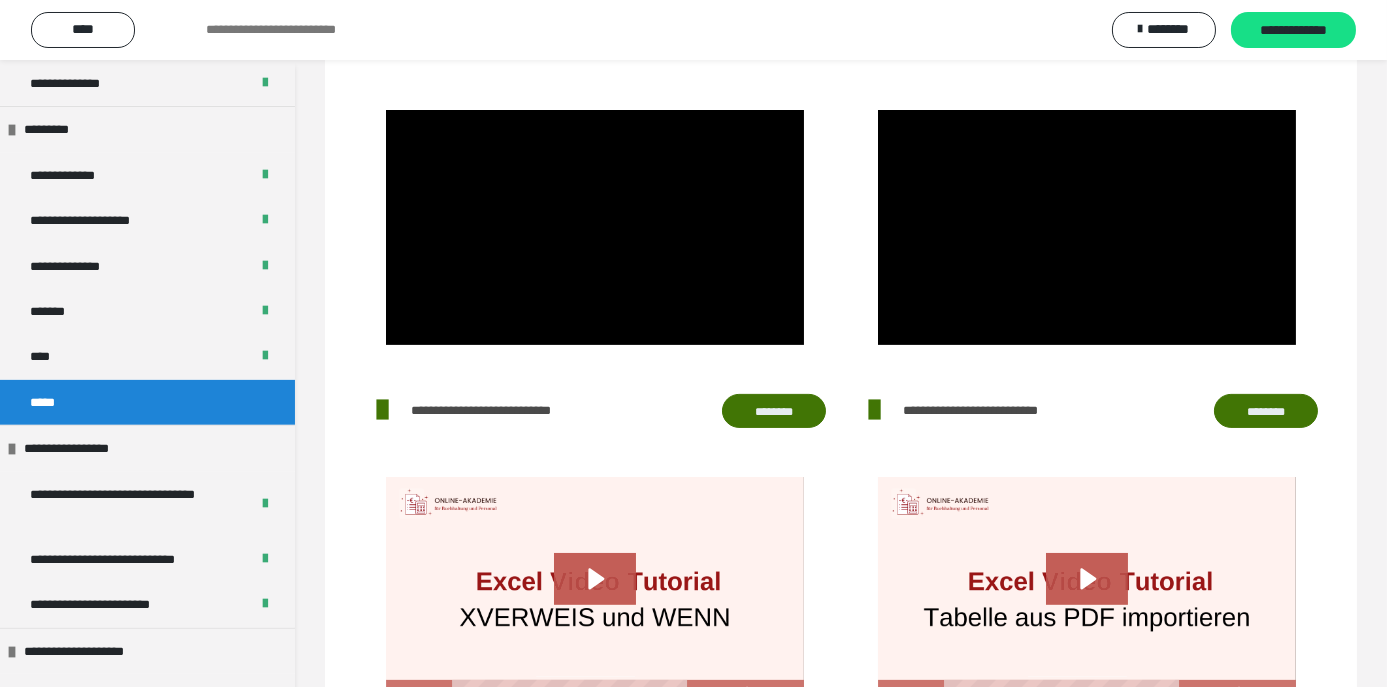 scroll, scrollTop: 1299, scrollLeft: 0, axis: vertical 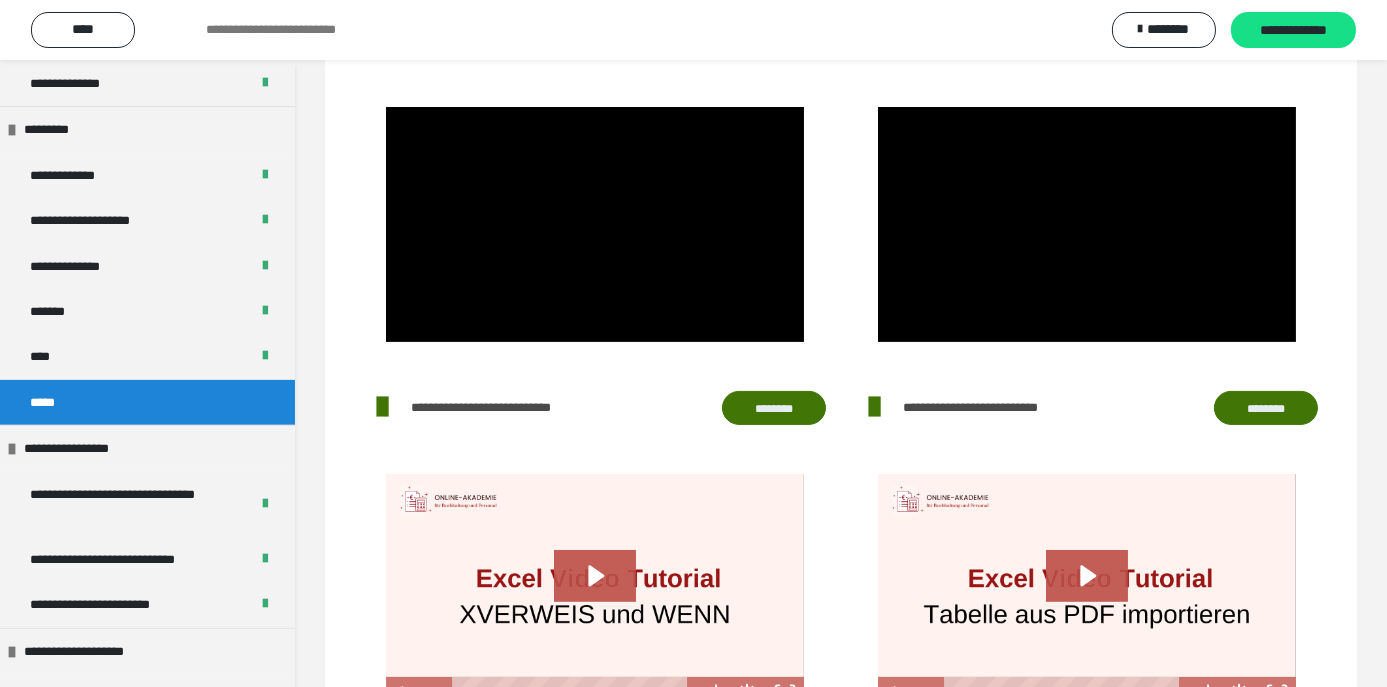click on "********" at bounding box center (774, 407) 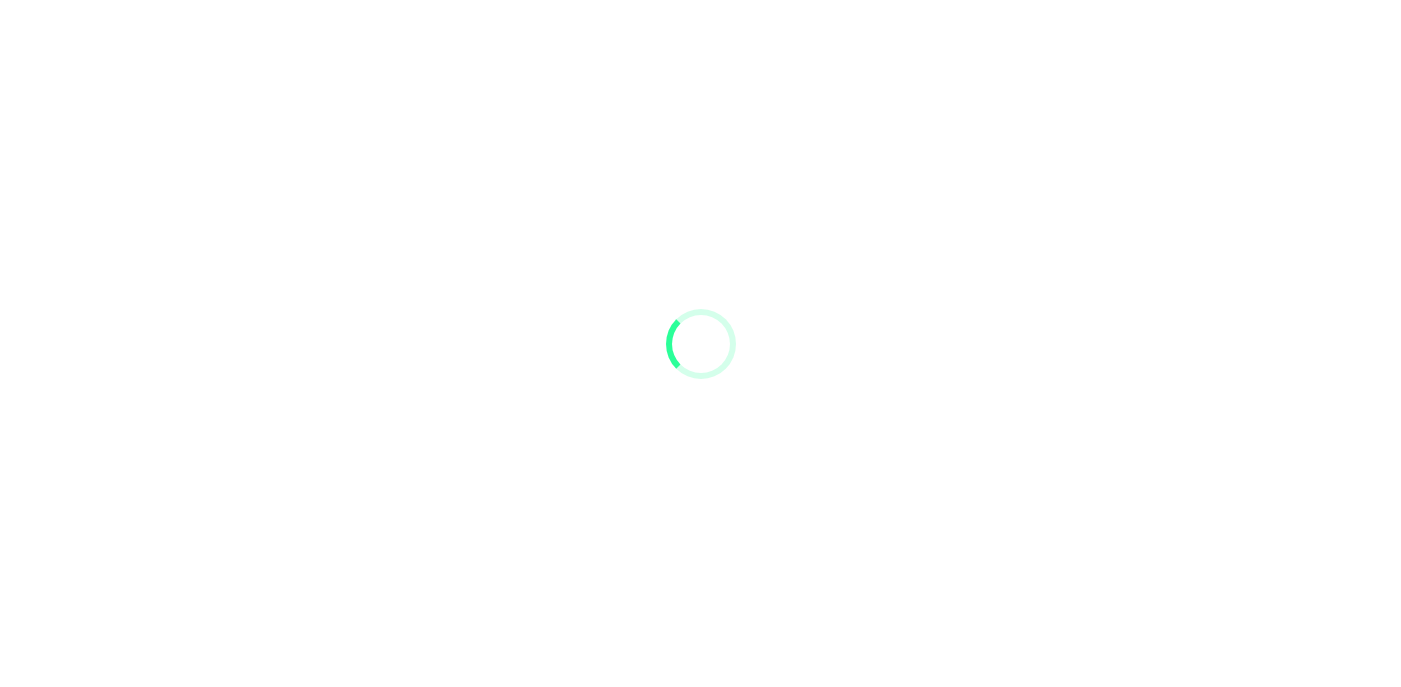 scroll, scrollTop: 0, scrollLeft: 0, axis: both 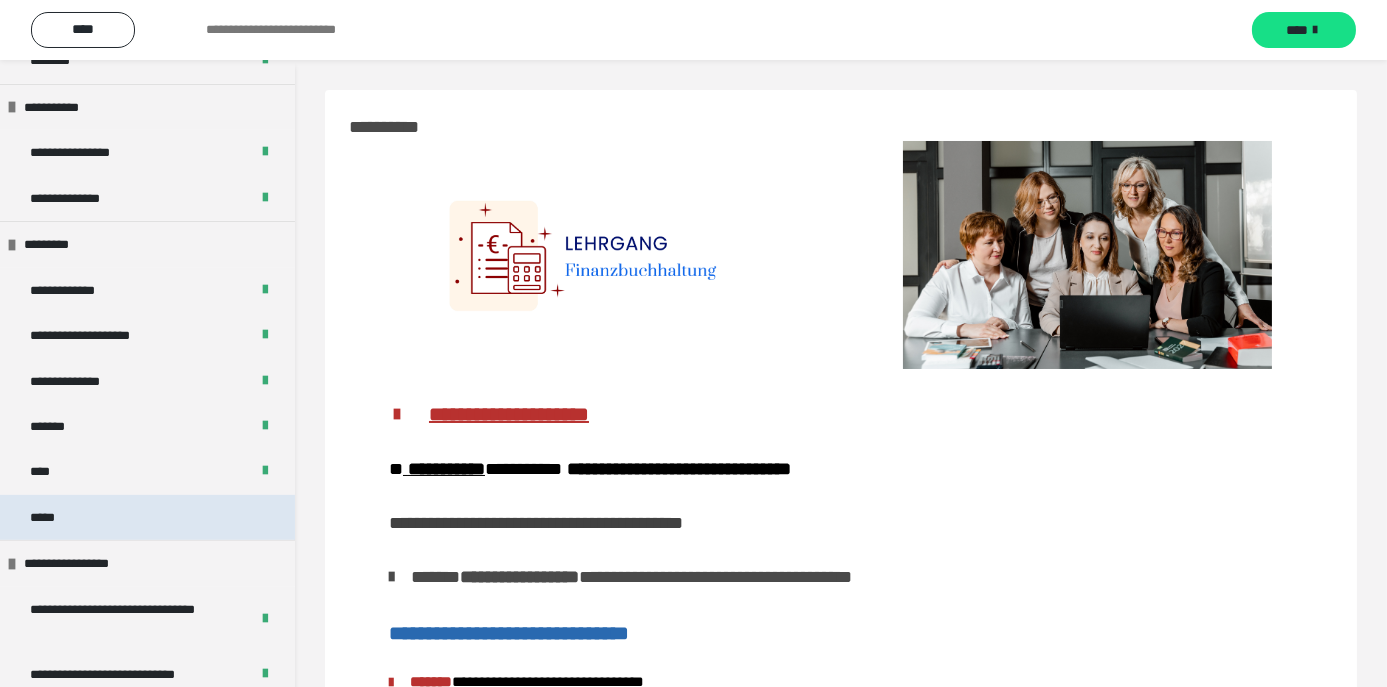 drag, startPoint x: 107, startPoint y: 453, endPoint x: 107, endPoint y: 522, distance: 69 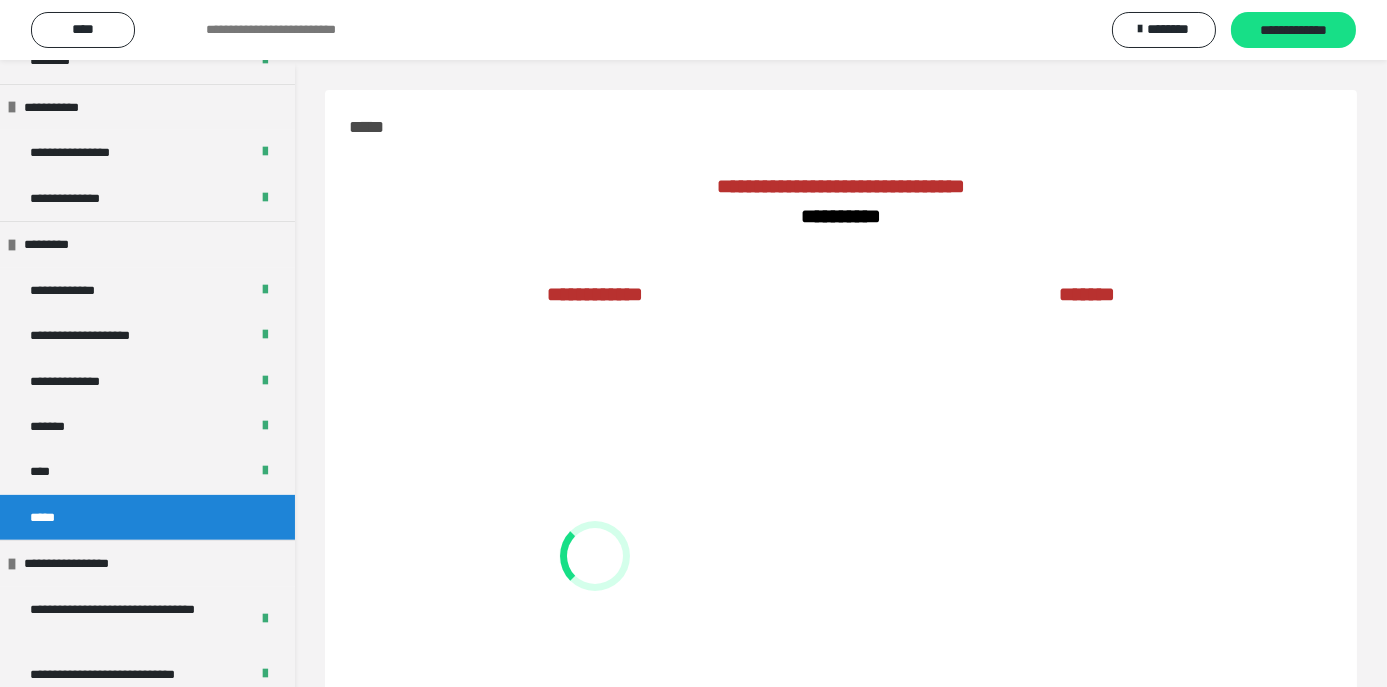 click on "*****" at bounding box center (147, 517) 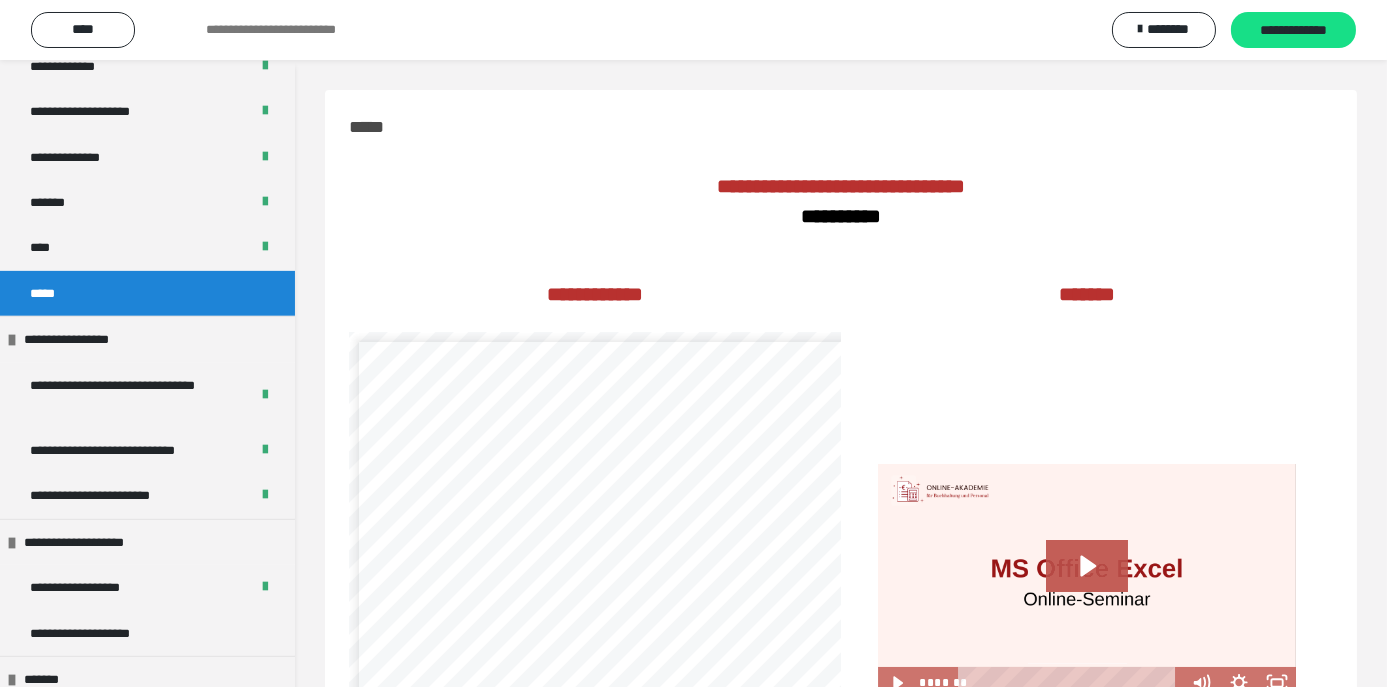 scroll, scrollTop: 1730, scrollLeft: 0, axis: vertical 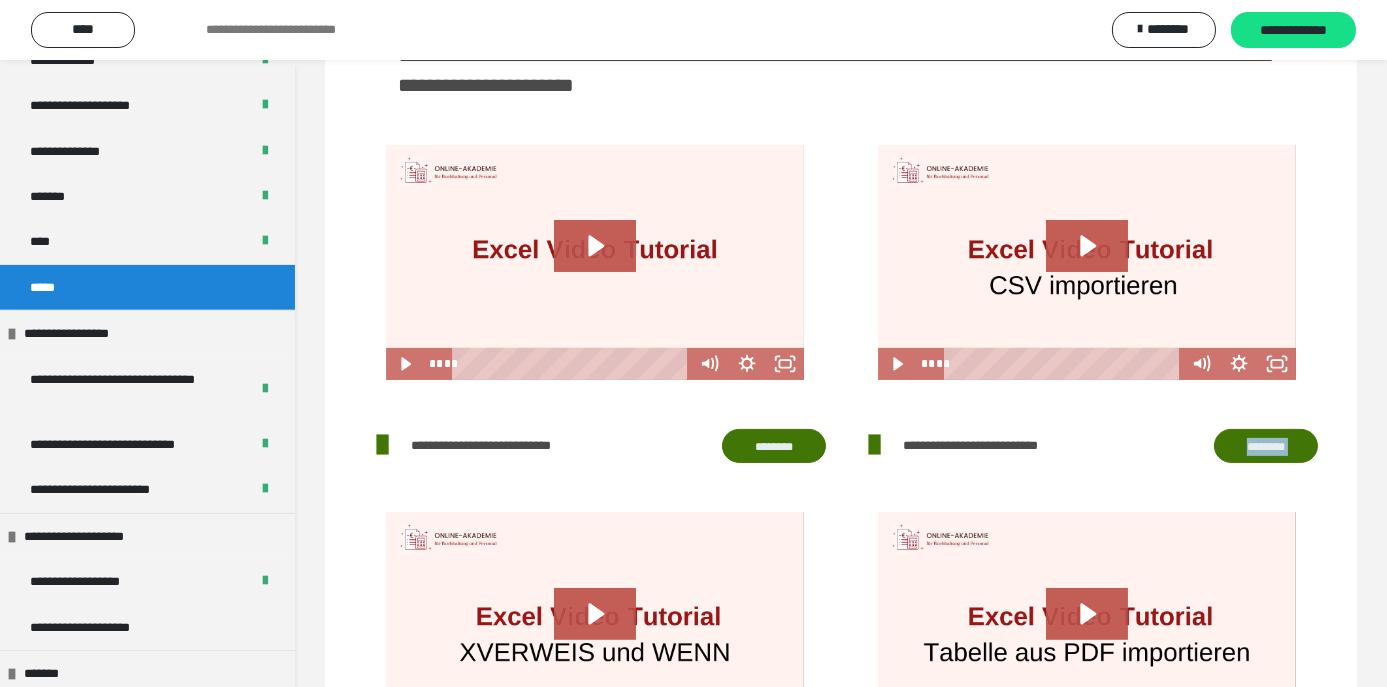 drag, startPoint x: 1169, startPoint y: 497, endPoint x: 1104, endPoint y: 522, distance: 69.641945 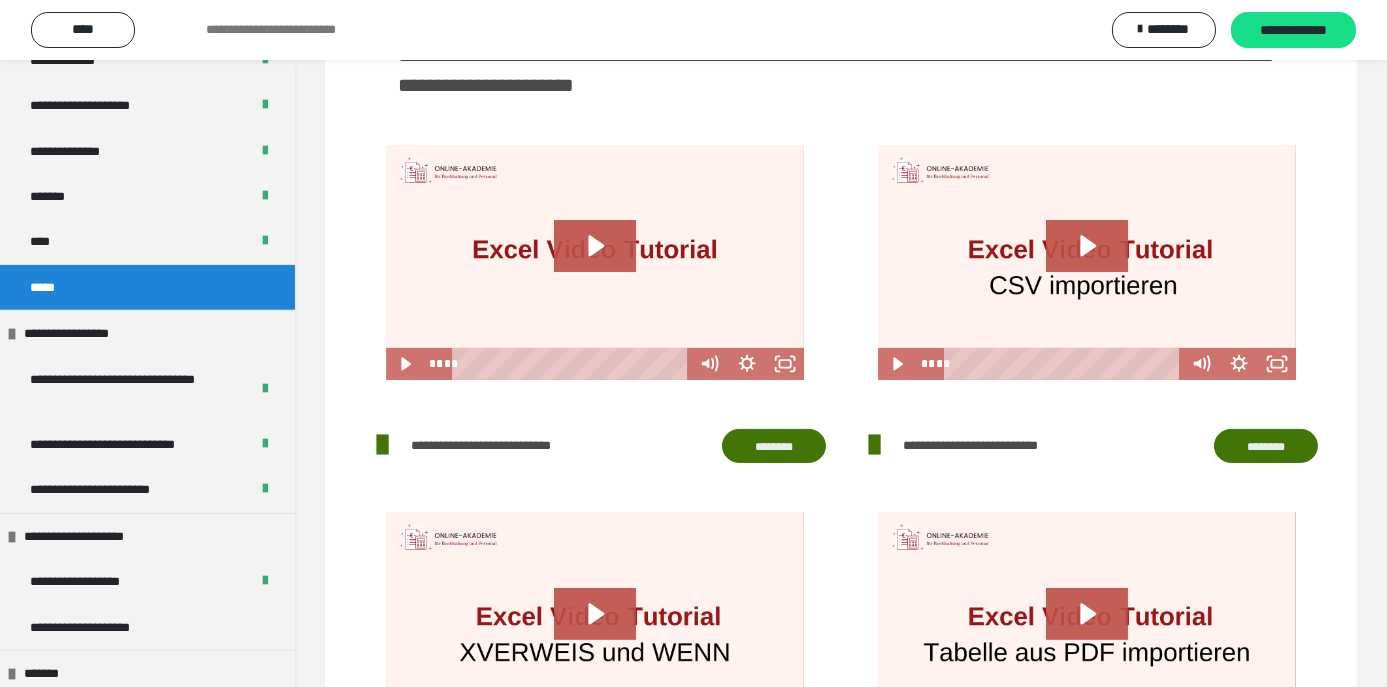 click on "**********" at bounding box center [1086, 629] 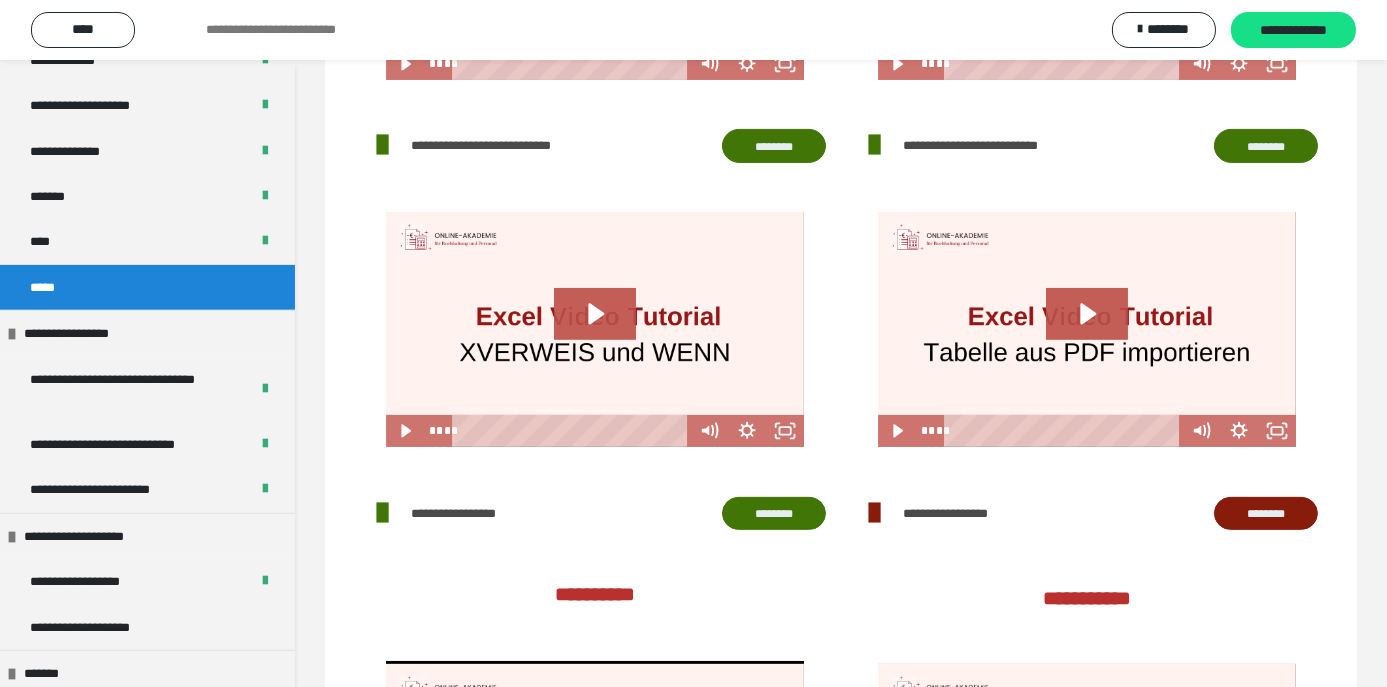 scroll, scrollTop: 1563, scrollLeft: 0, axis: vertical 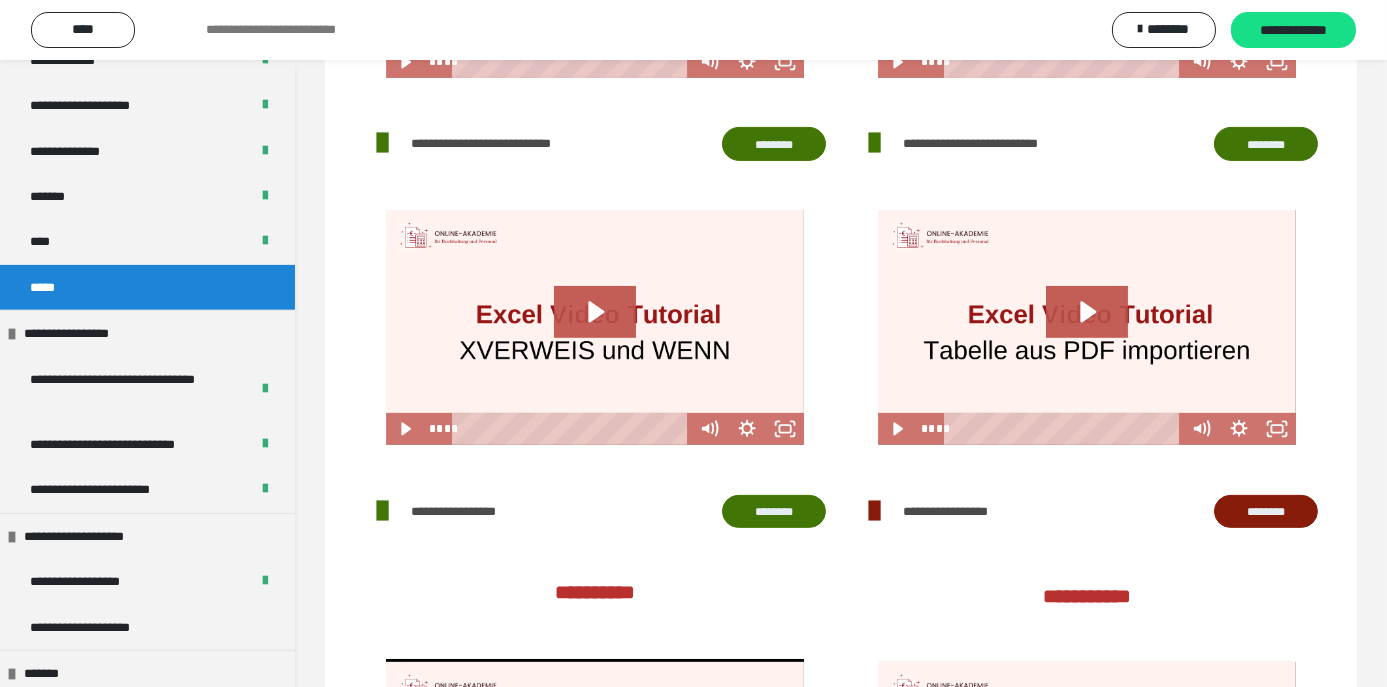 click on "********" at bounding box center [774, 511] 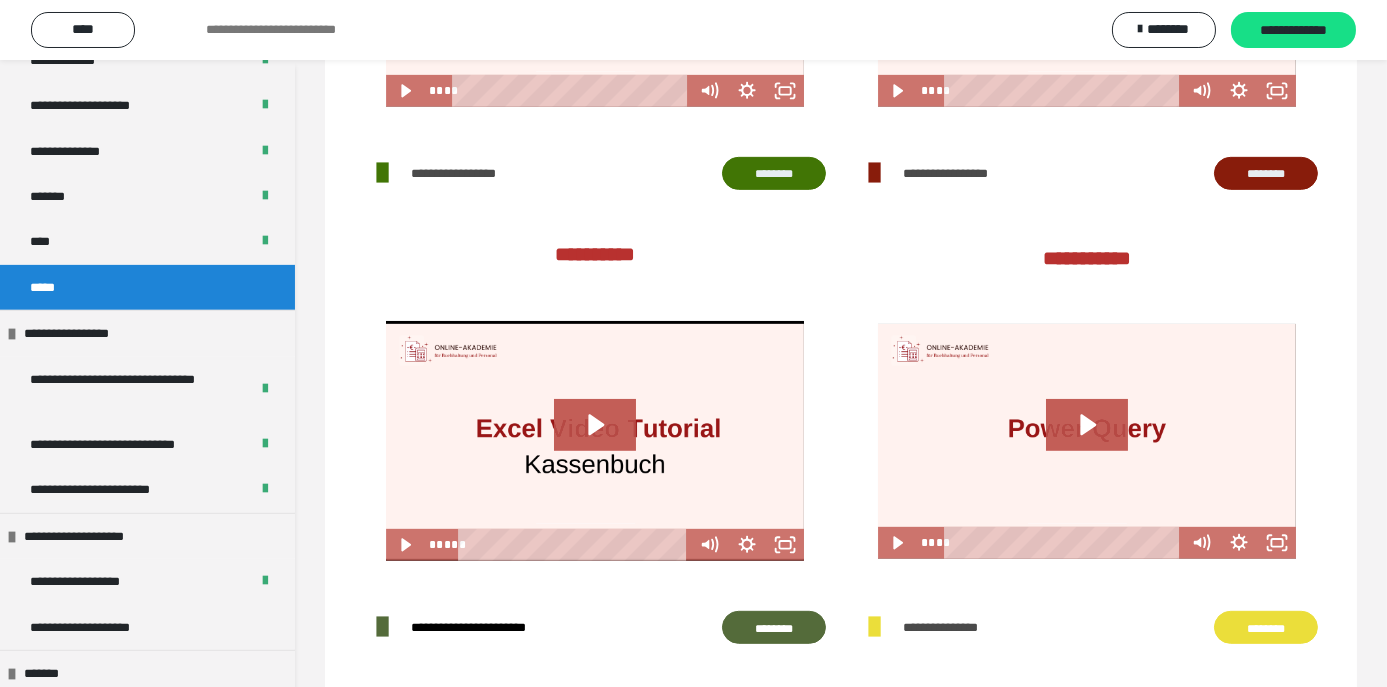 scroll, scrollTop: 1967, scrollLeft: 0, axis: vertical 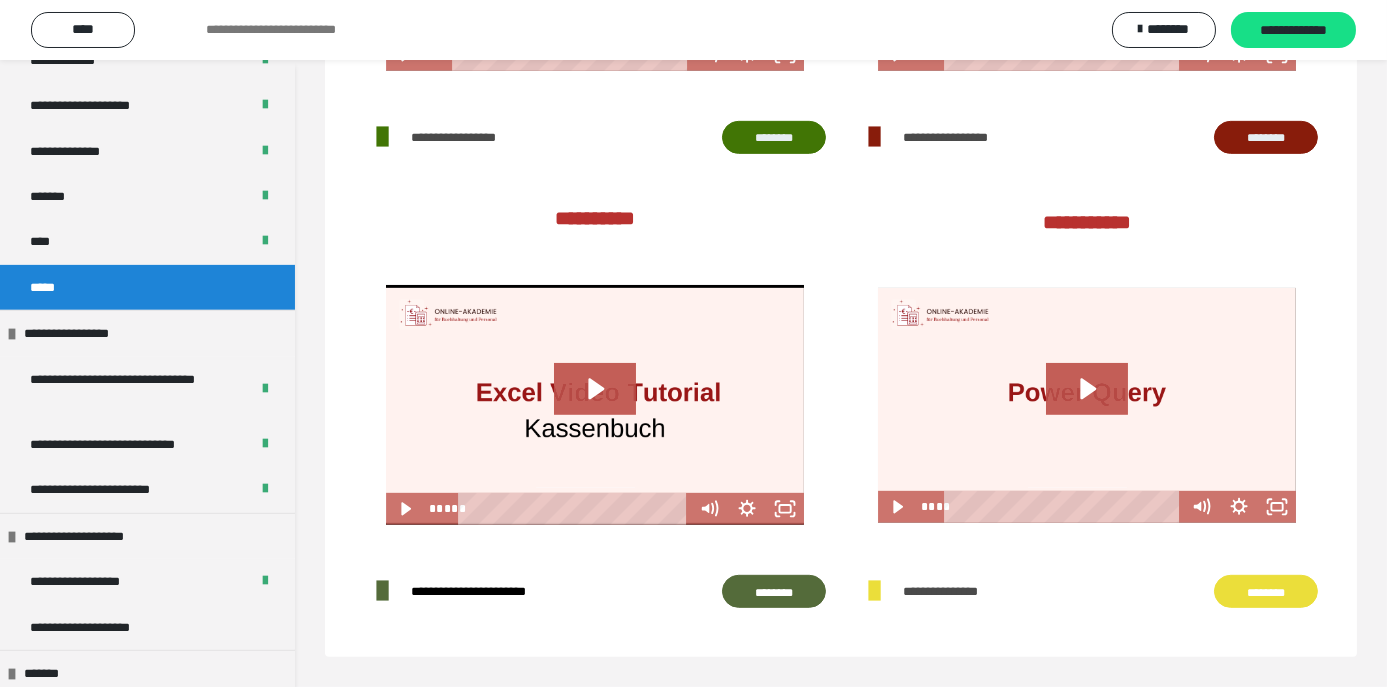 click on "********" at bounding box center [774, 591] 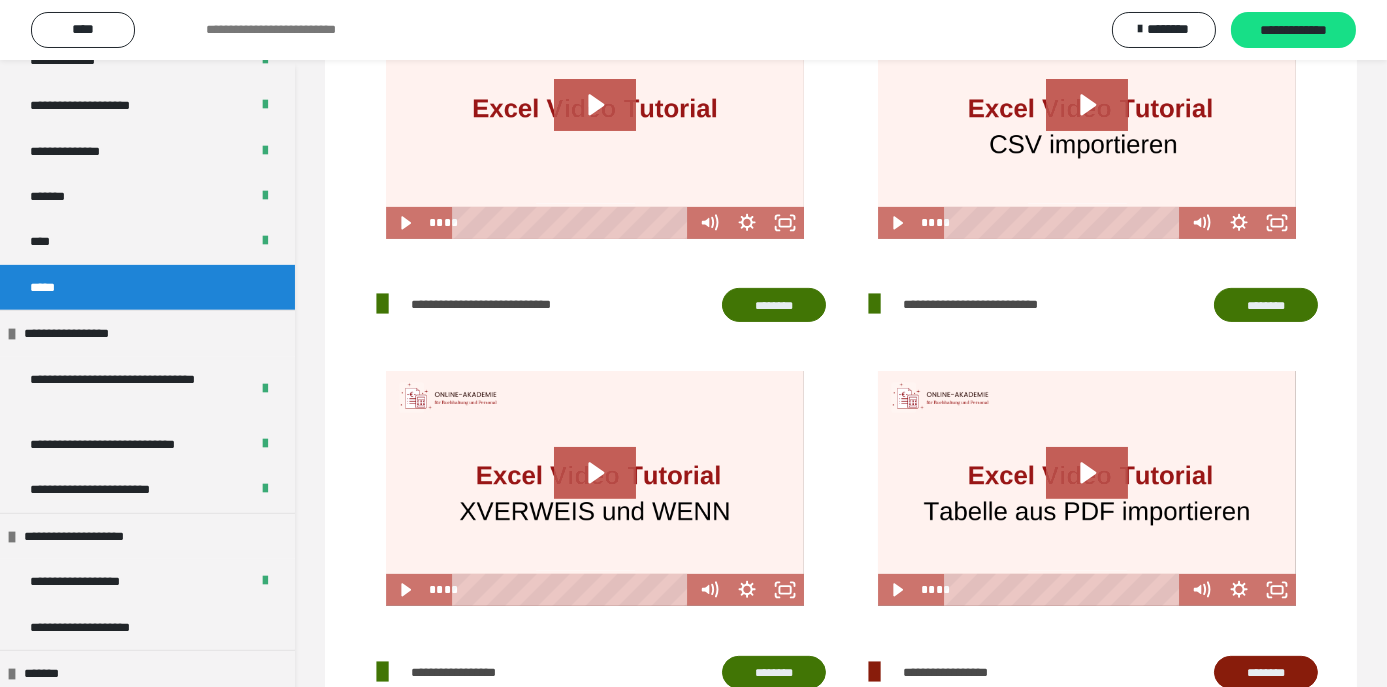 scroll, scrollTop: 1403, scrollLeft: 0, axis: vertical 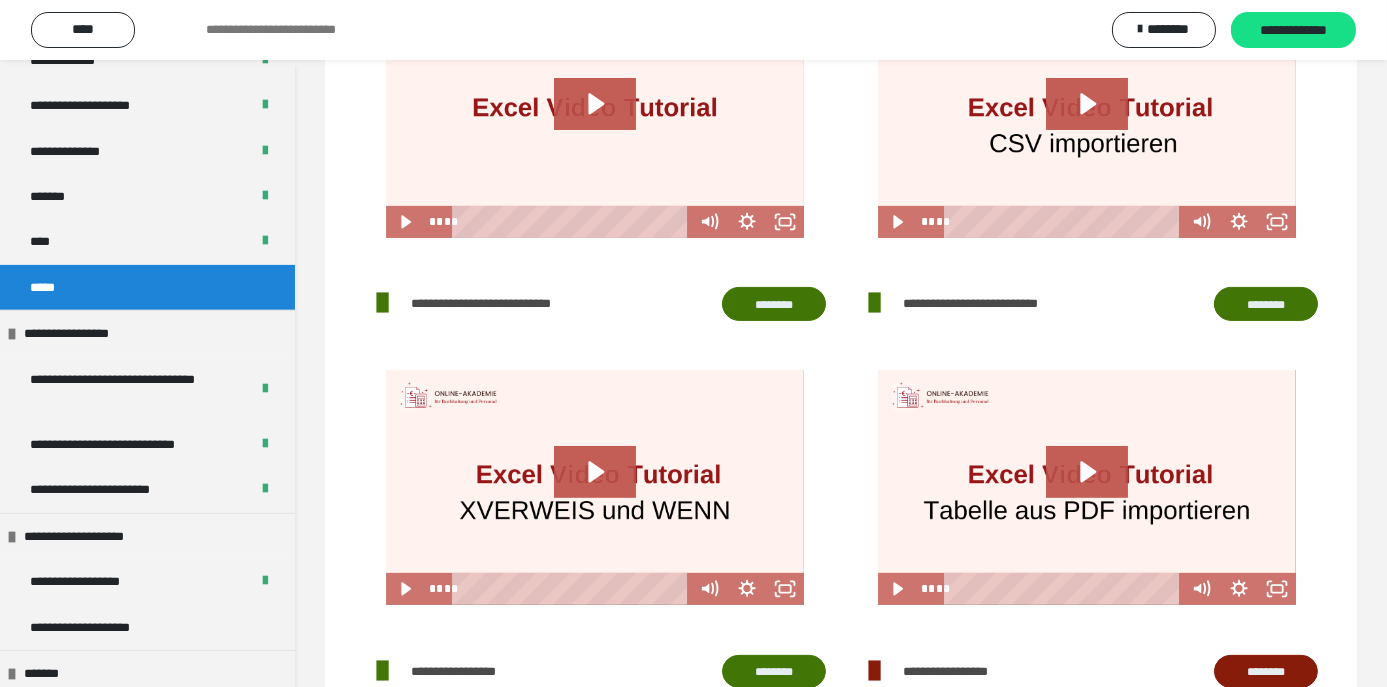 click at bounding box center (595, 487) 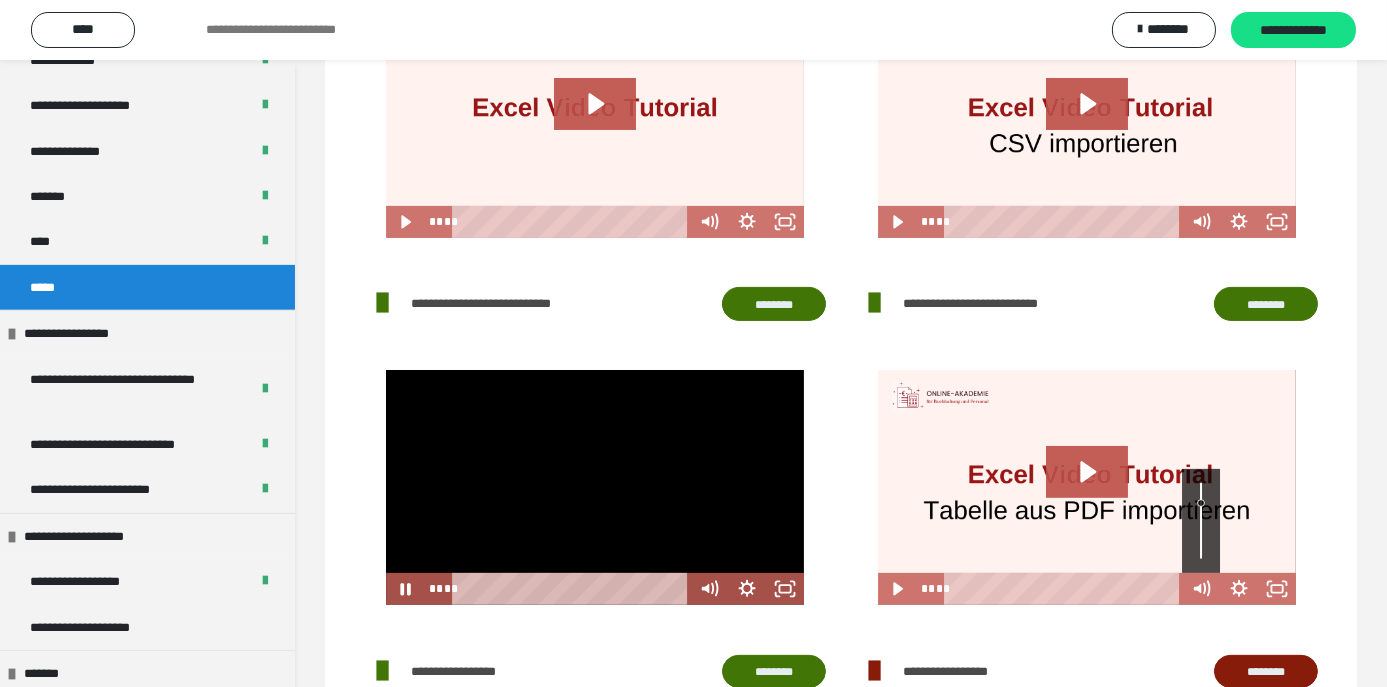 click at bounding box center [595, 487] 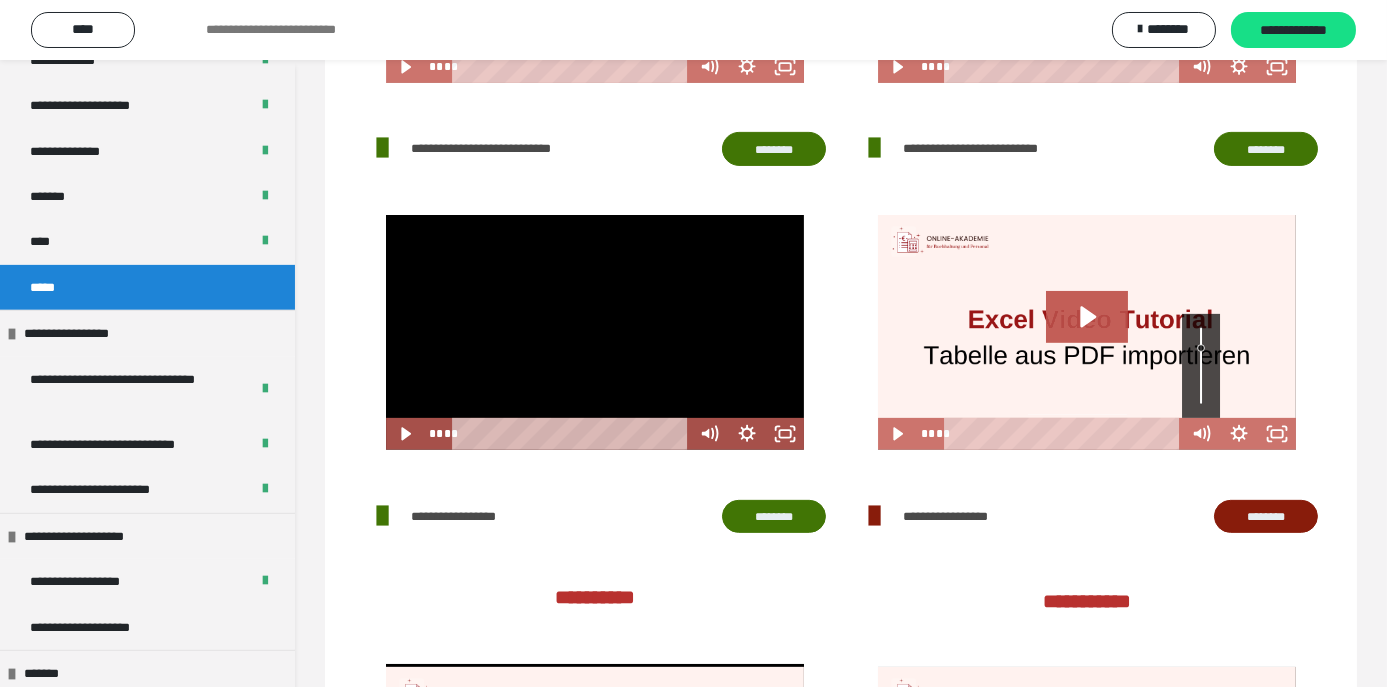 scroll, scrollTop: 1453, scrollLeft: 0, axis: vertical 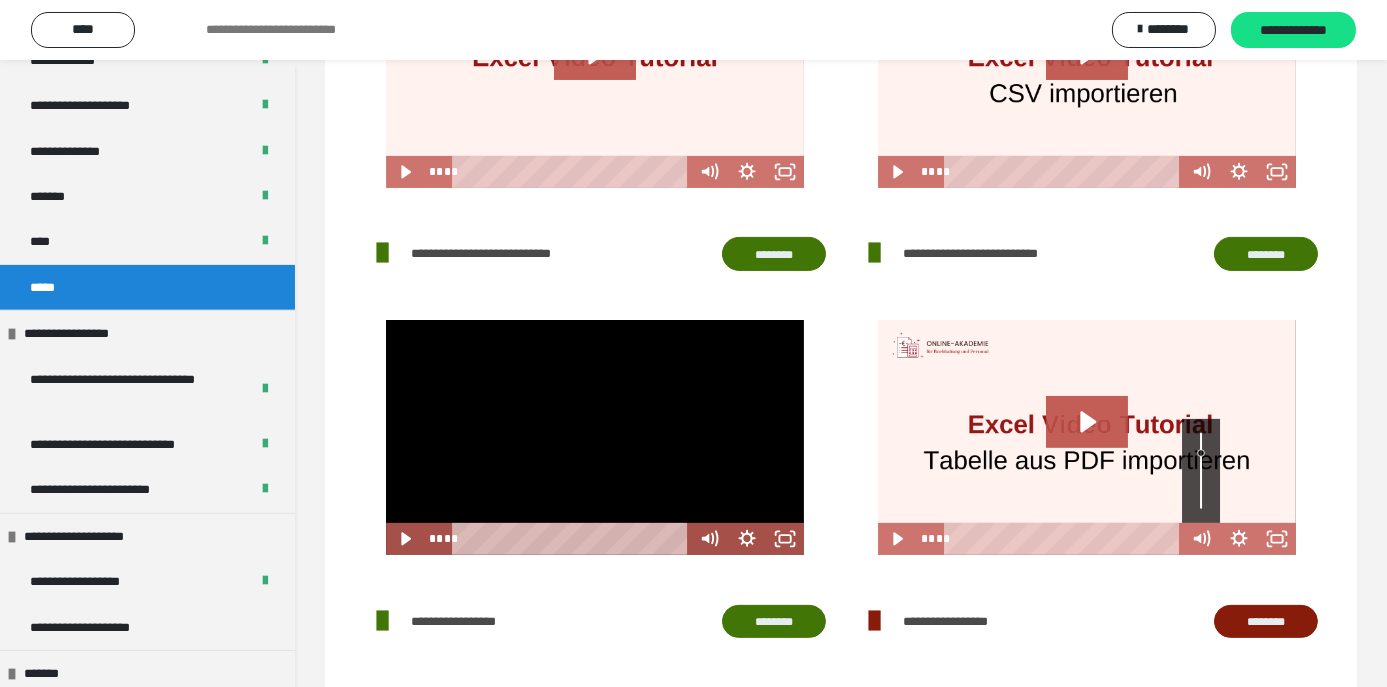 click at bounding box center [595, 437] 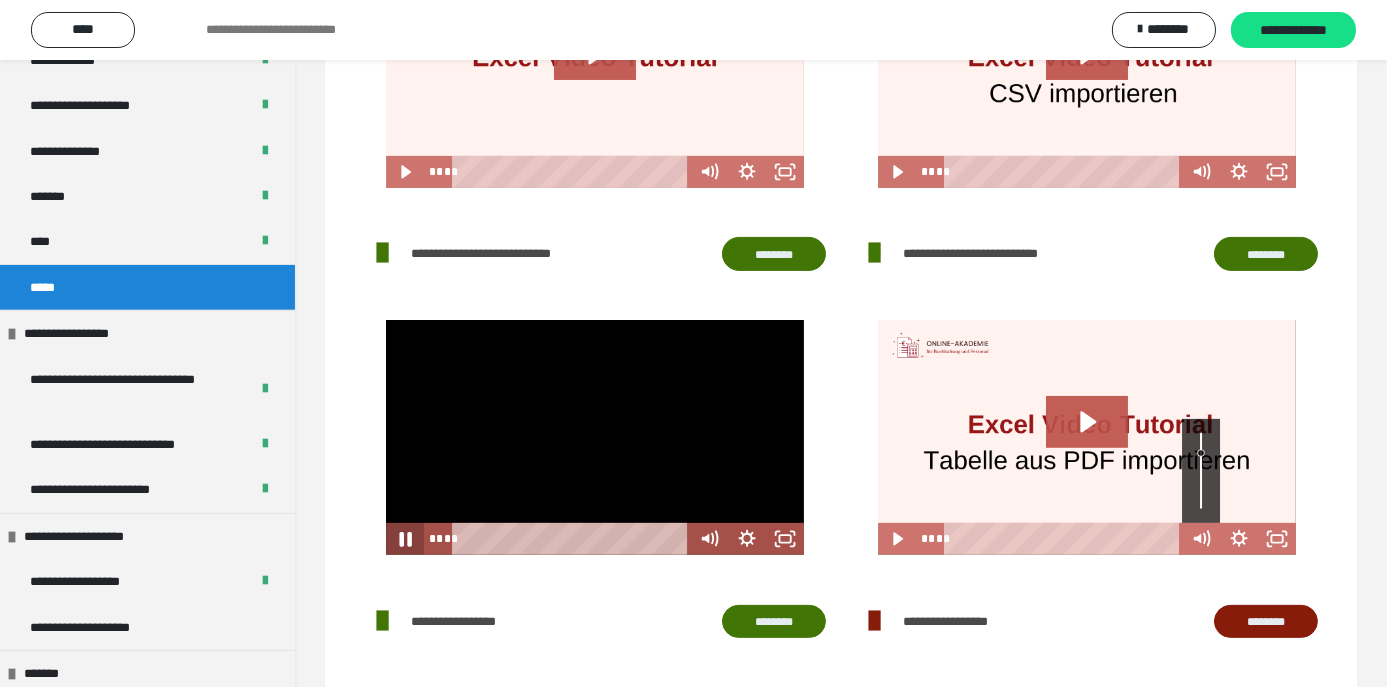 click 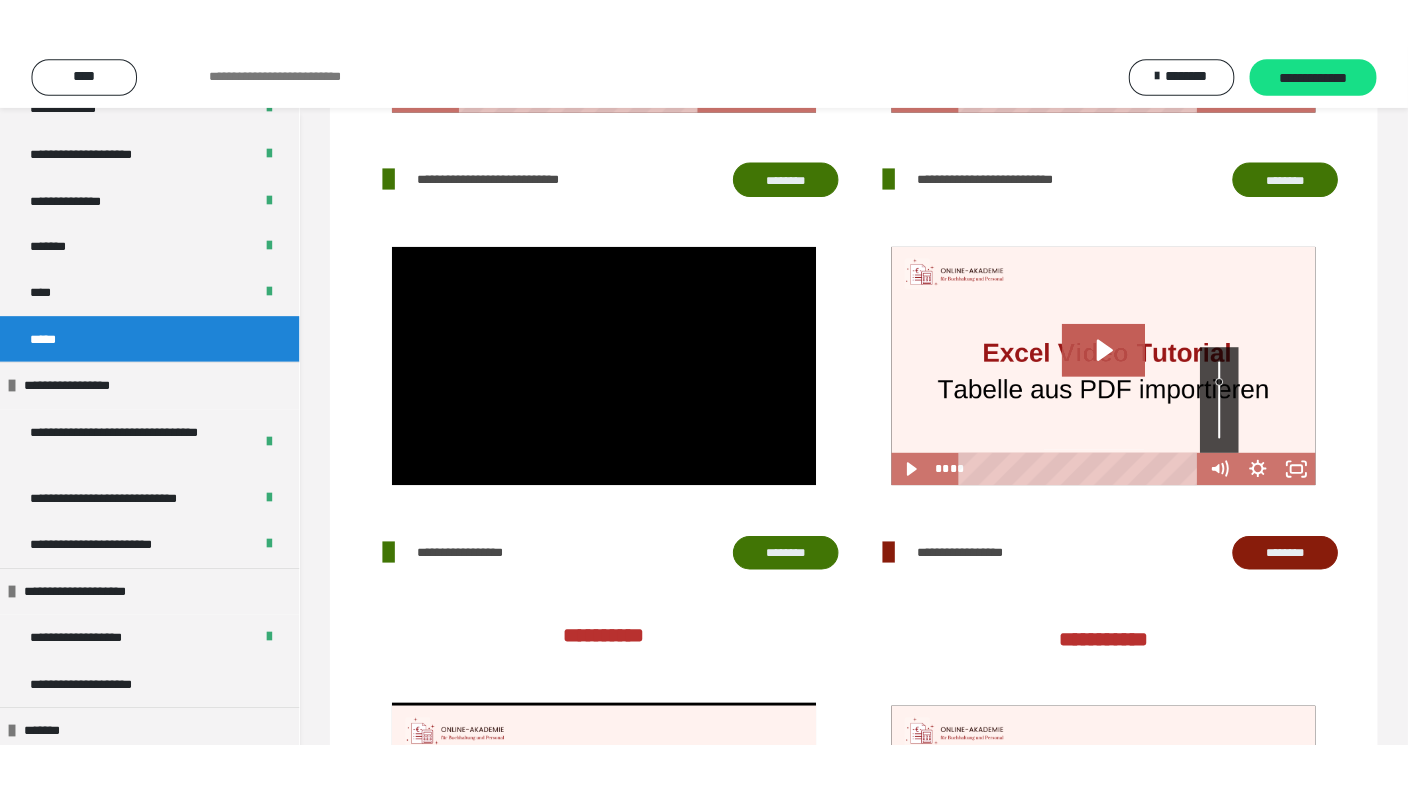 scroll, scrollTop: 1591, scrollLeft: 0, axis: vertical 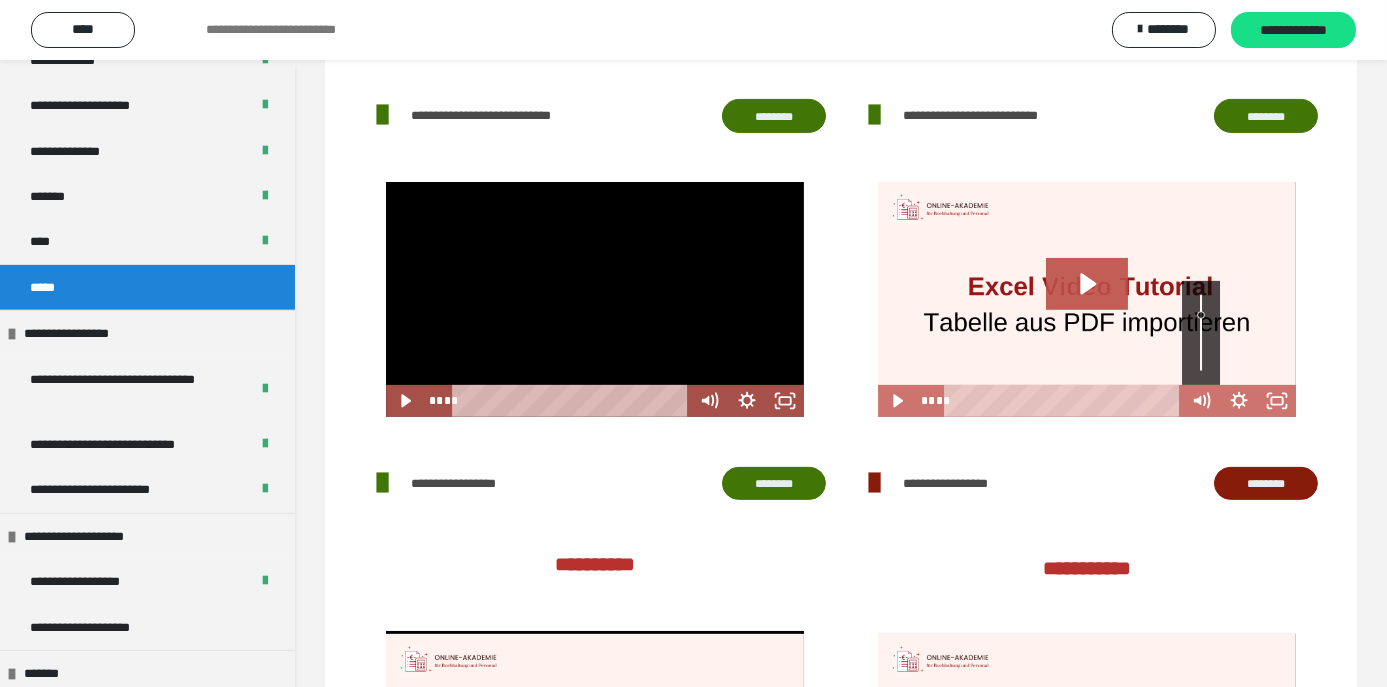 click at bounding box center (595, 299) 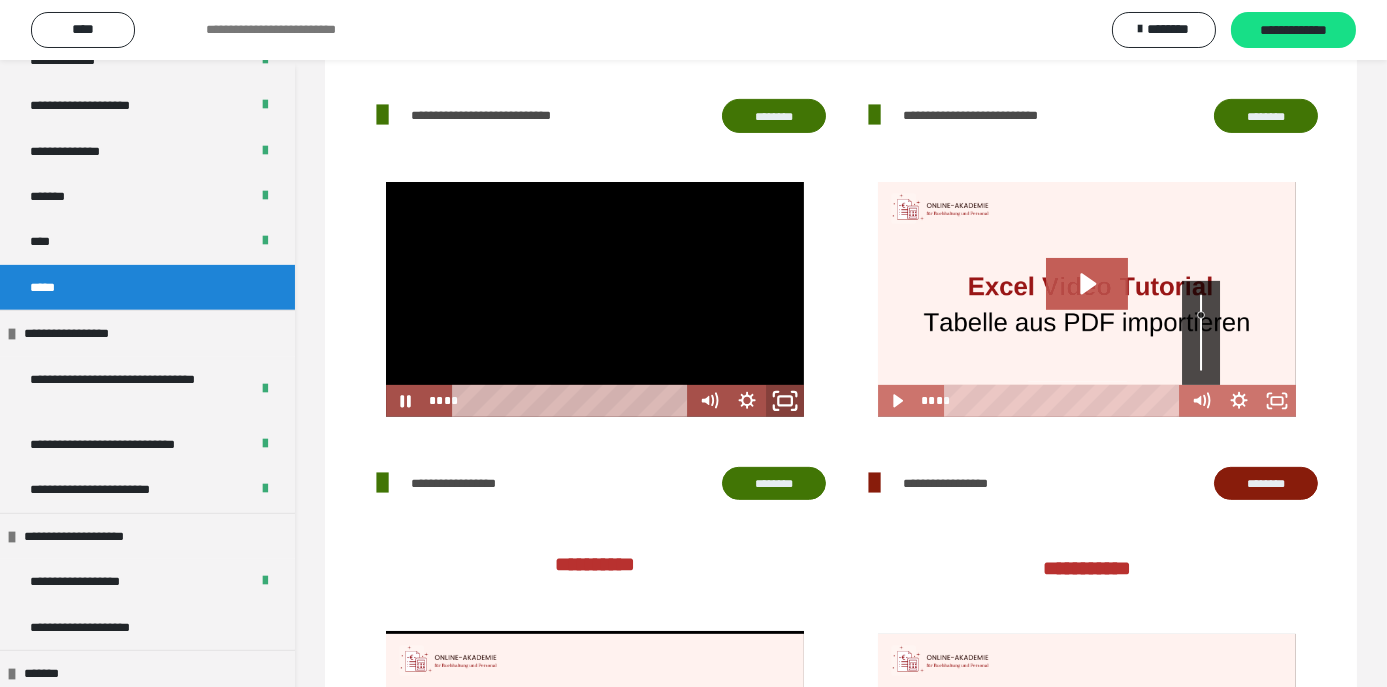 click 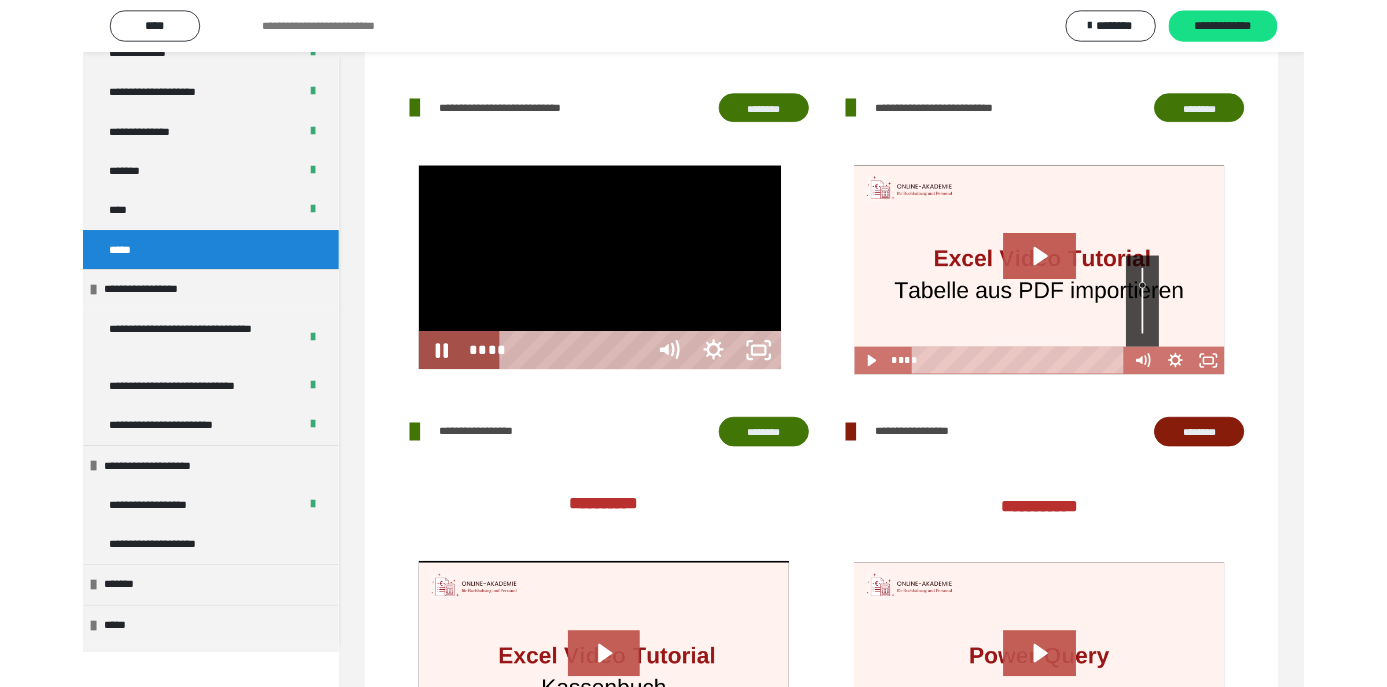 scroll, scrollTop: 6, scrollLeft: 0, axis: vertical 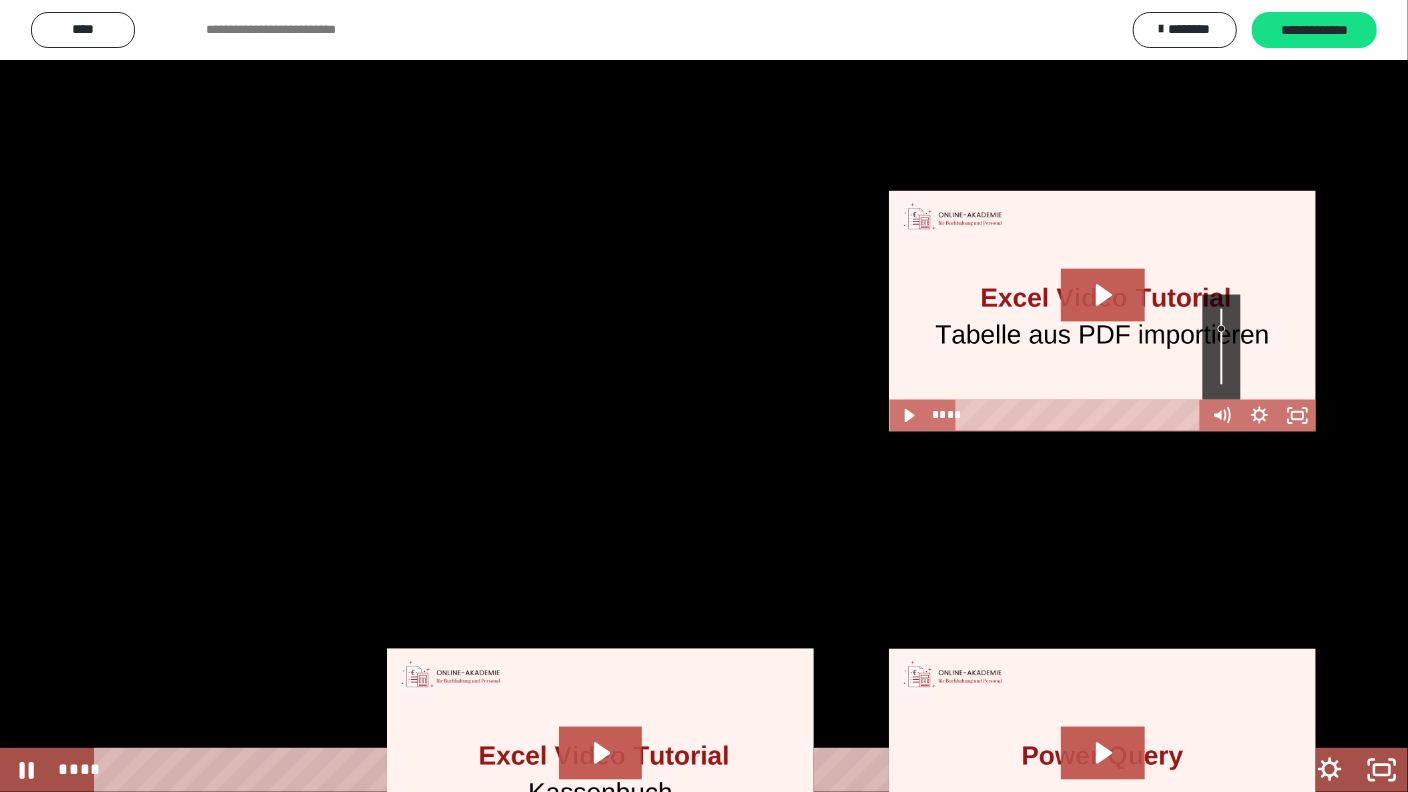 click at bounding box center [704, 396] 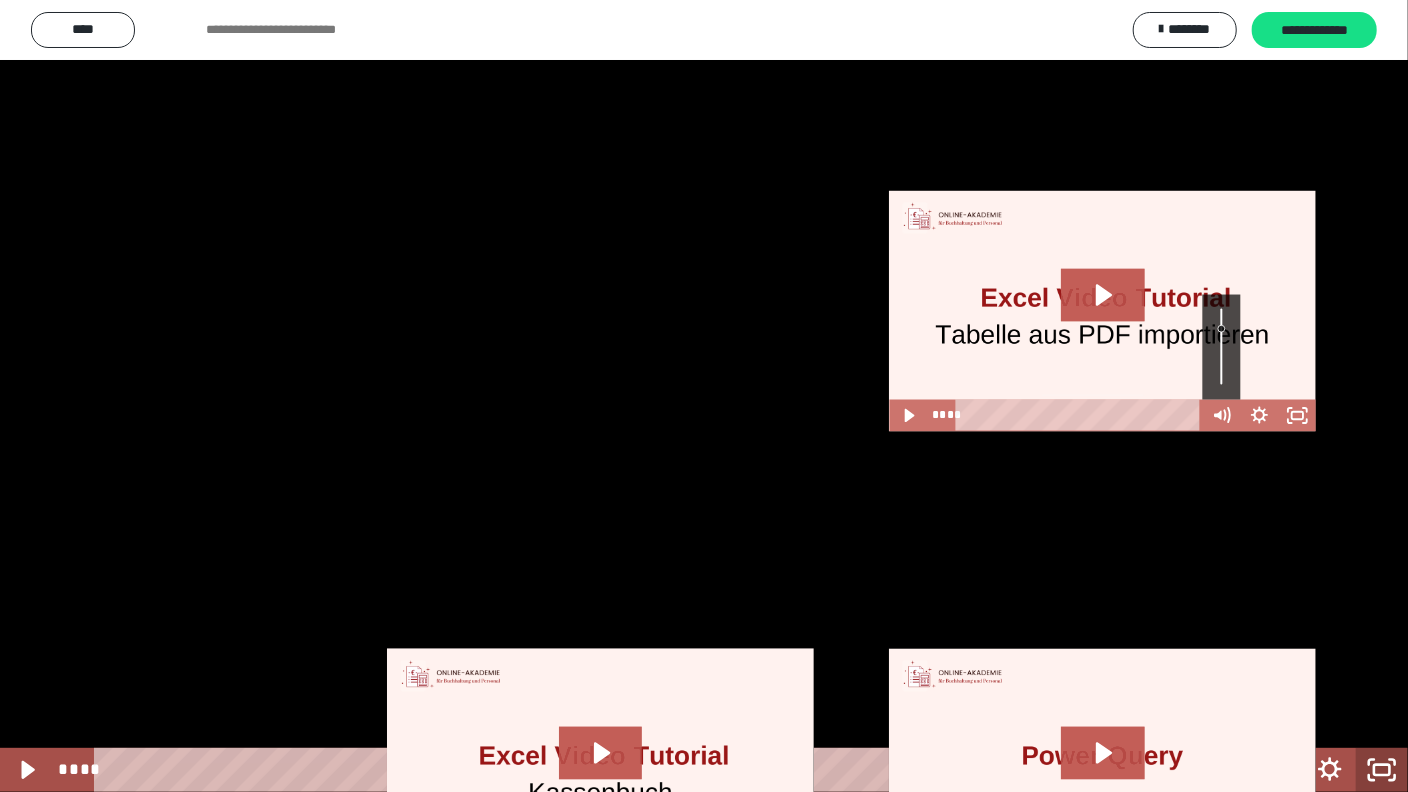 click 